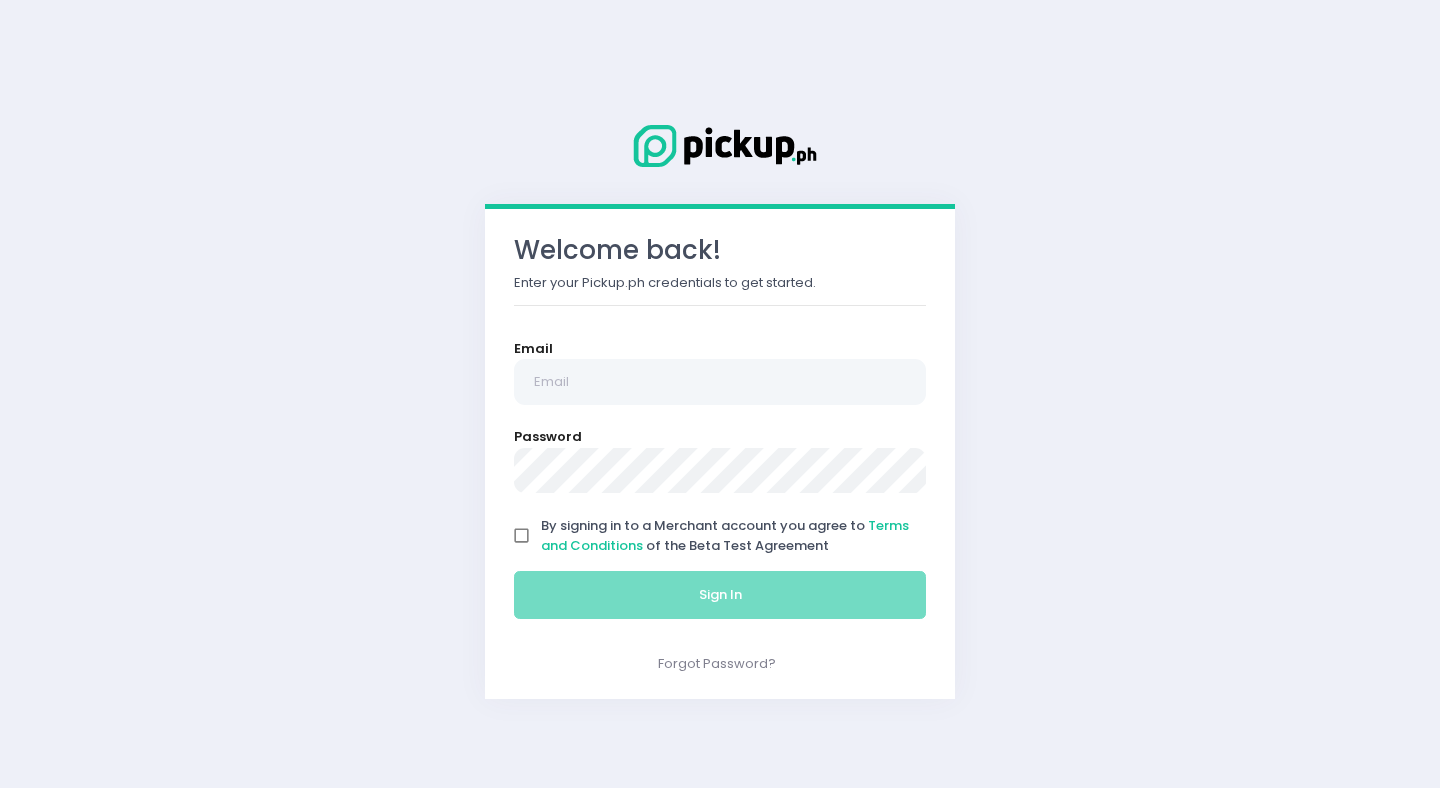 scroll, scrollTop: 0, scrollLeft: 0, axis: both 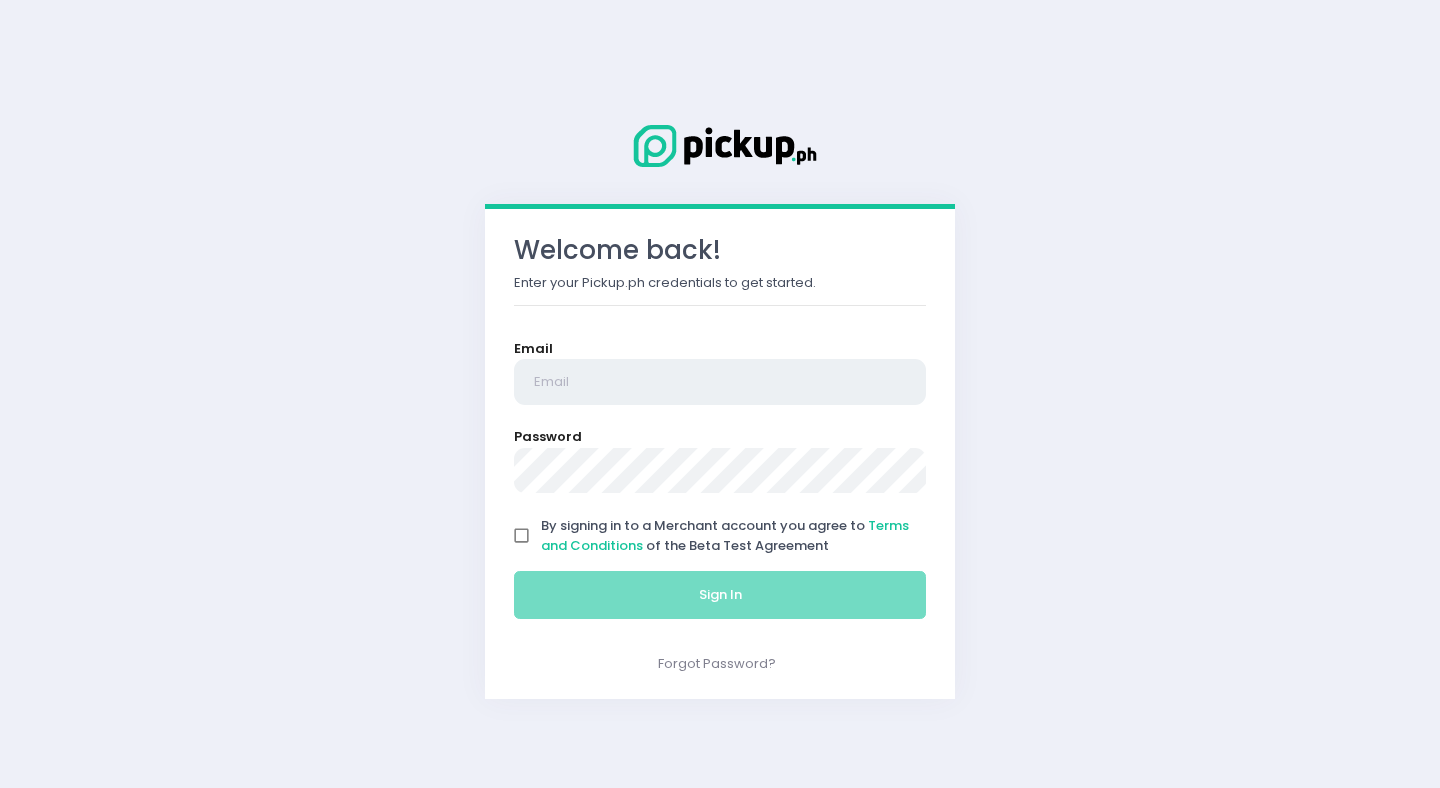 click at bounding box center [720, 382] 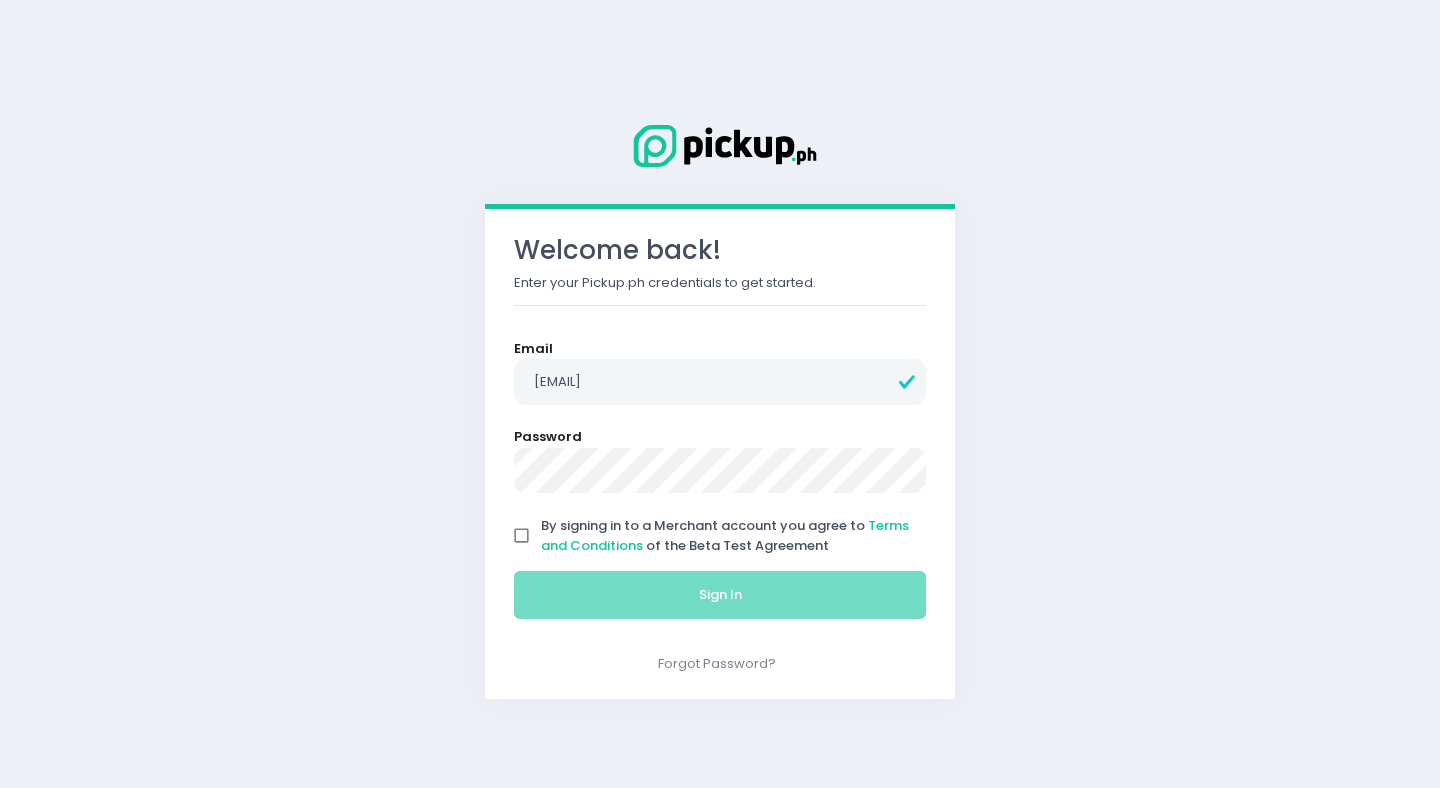 click on "By signing in to a Merchant account you agree to   Terms and Conditions   of the Beta Test Agreement" at bounding box center [522, 536] 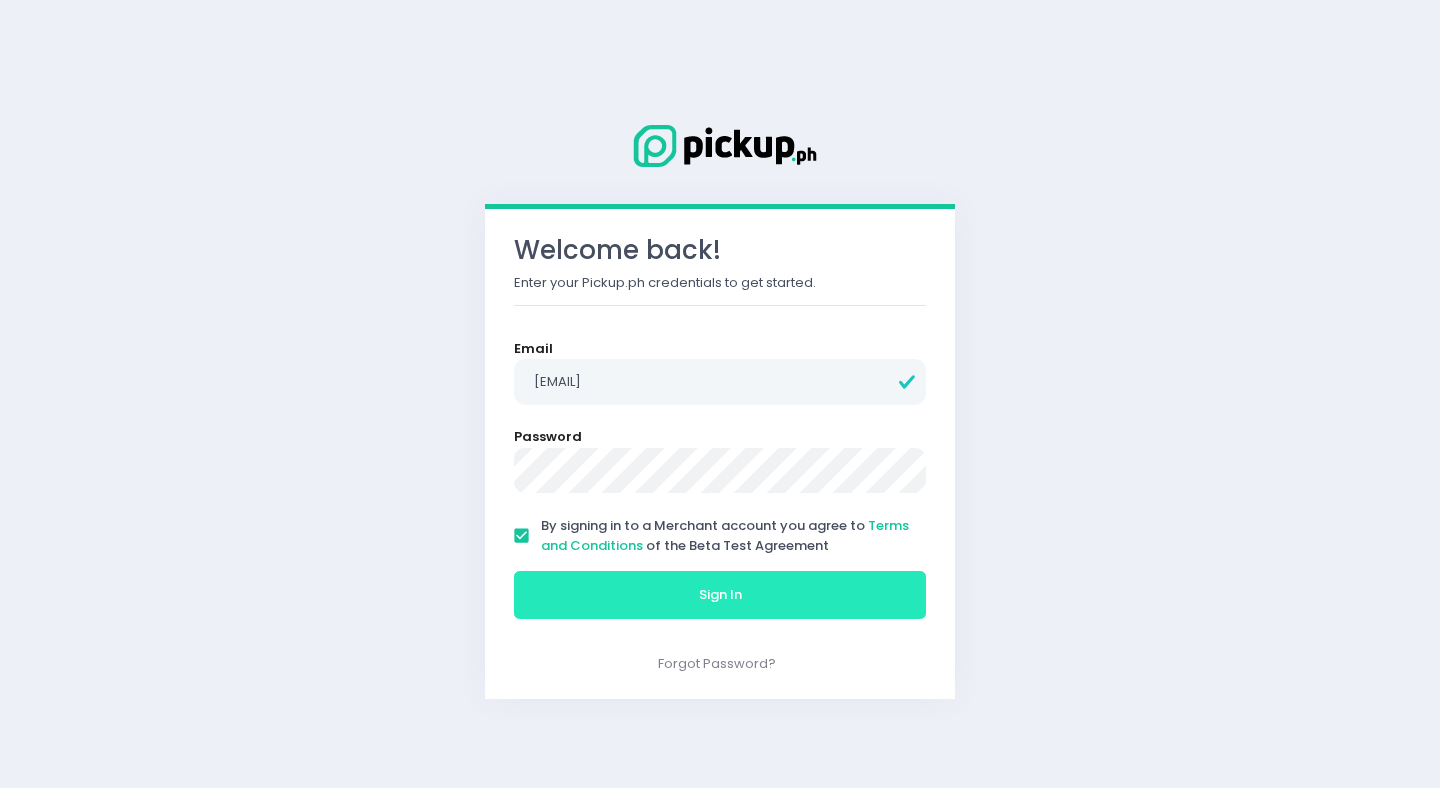 click on "Sign In" at bounding box center (720, 595) 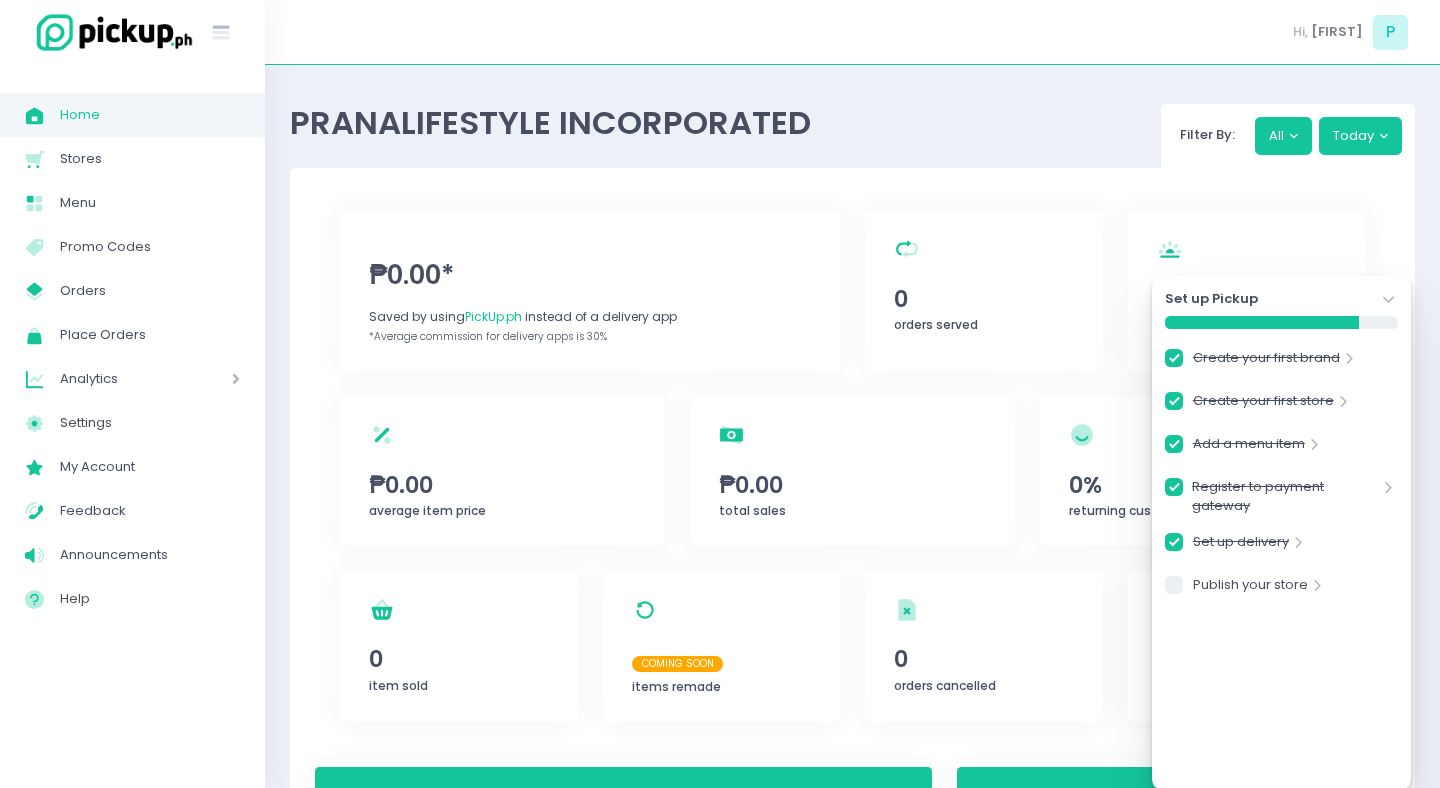 checkbox on "true" 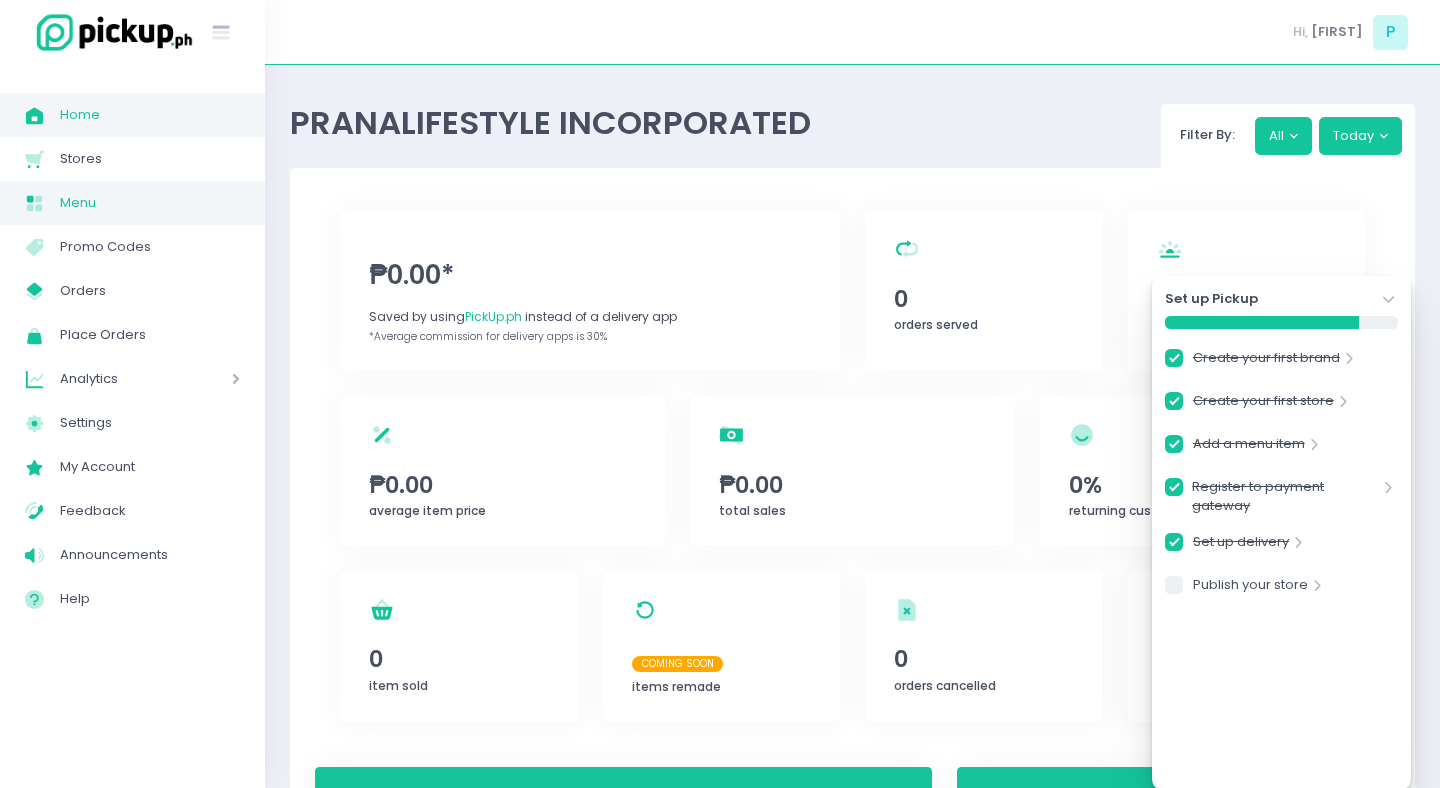 click on "Menu" at bounding box center [150, 203] 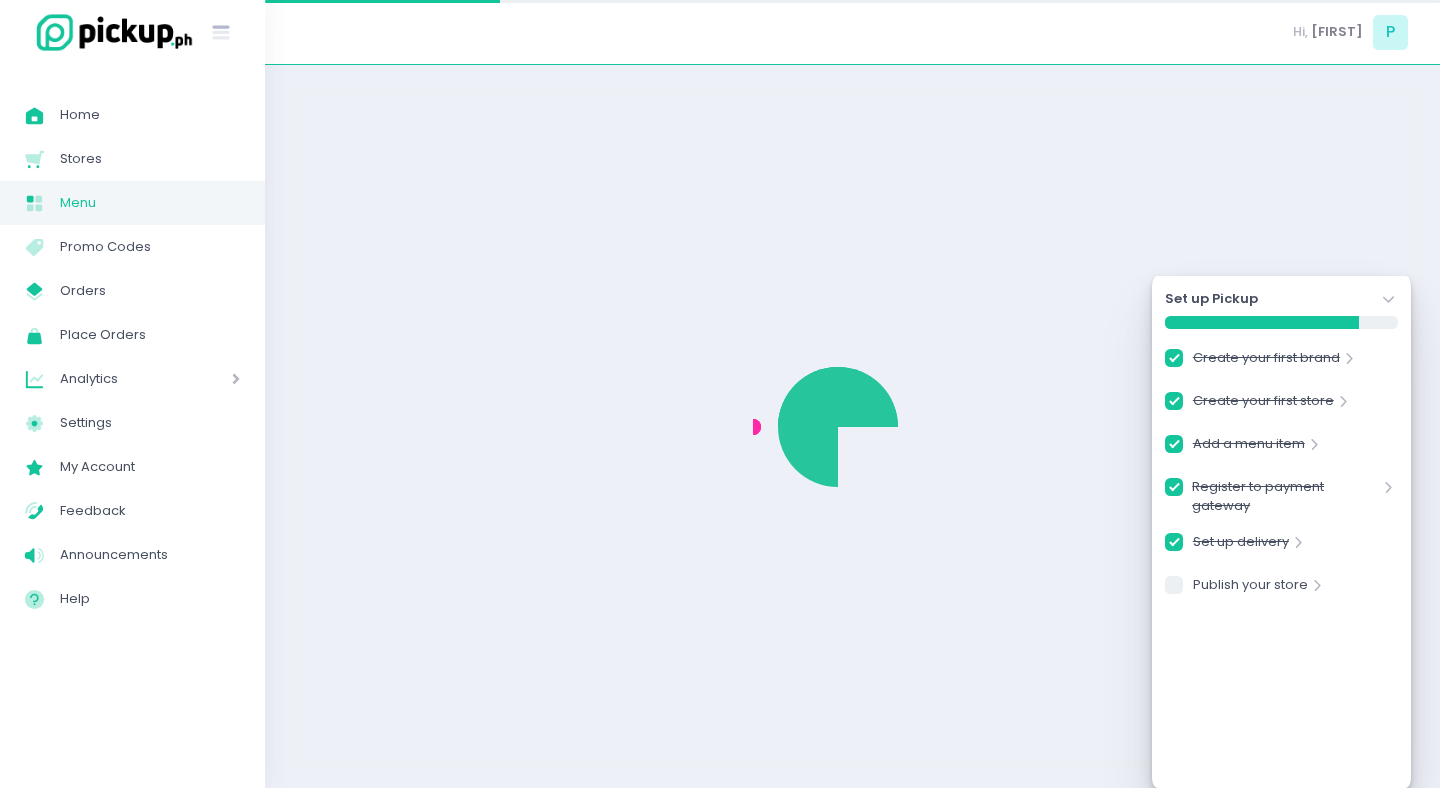 checkbox on "true" 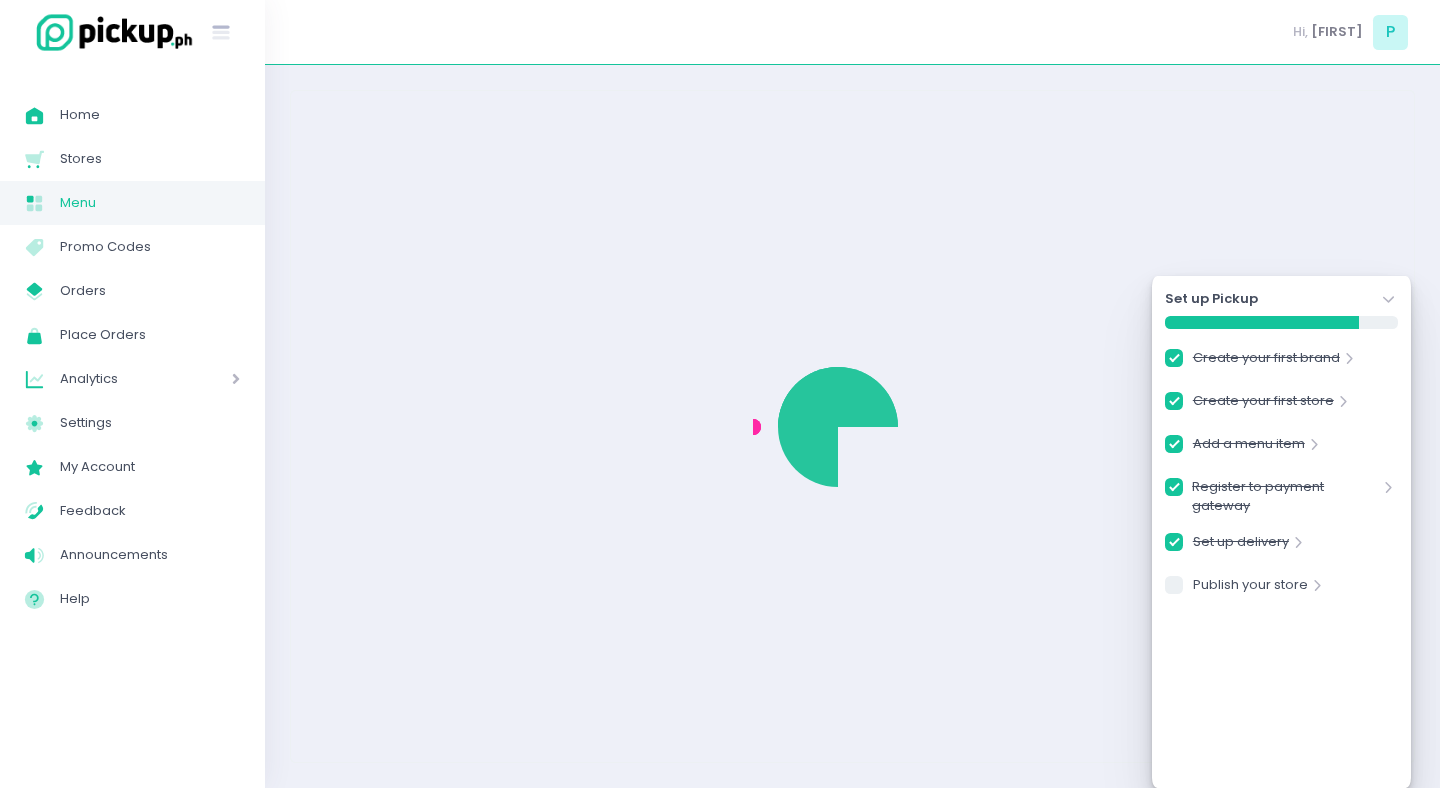 checkbox on "true" 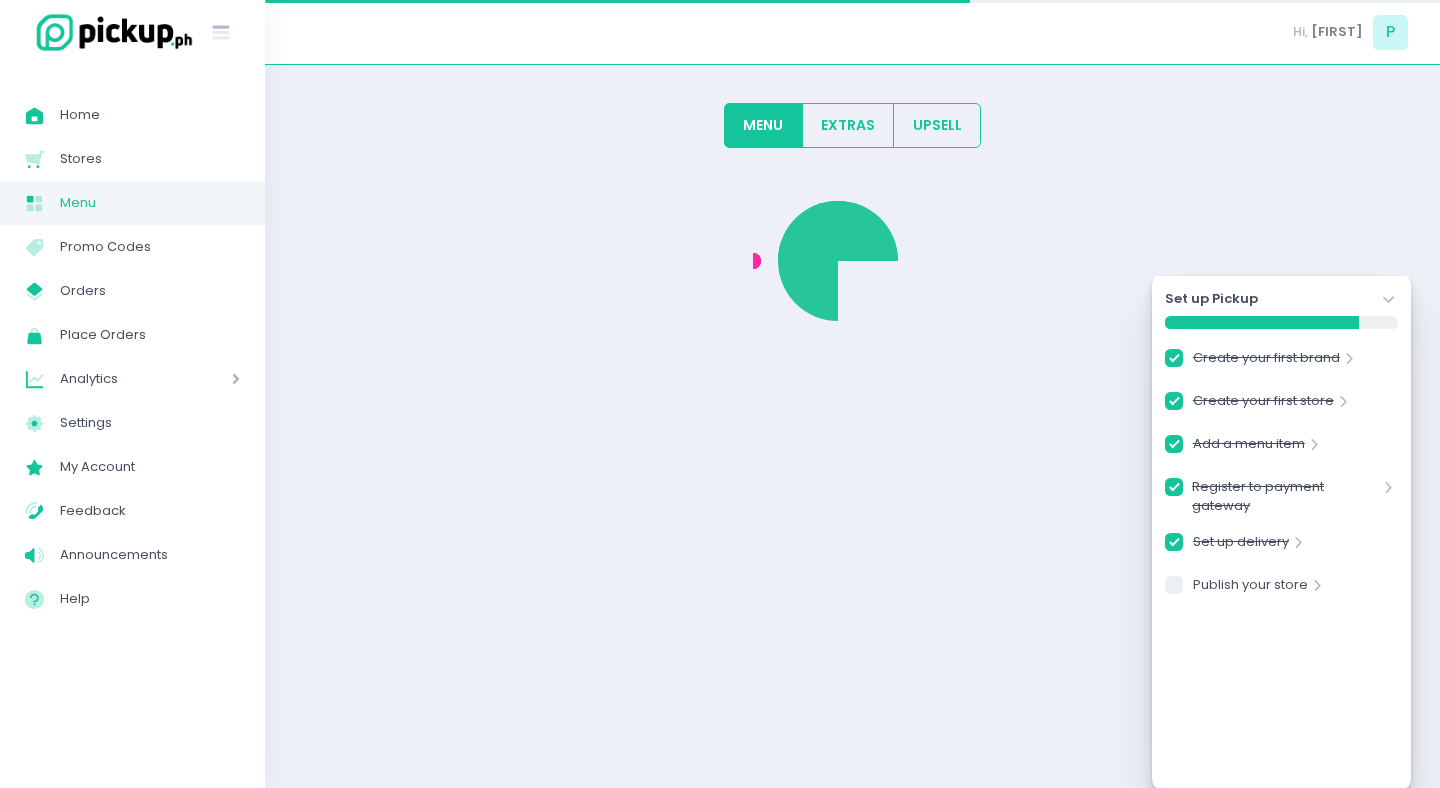 checkbox on "true" 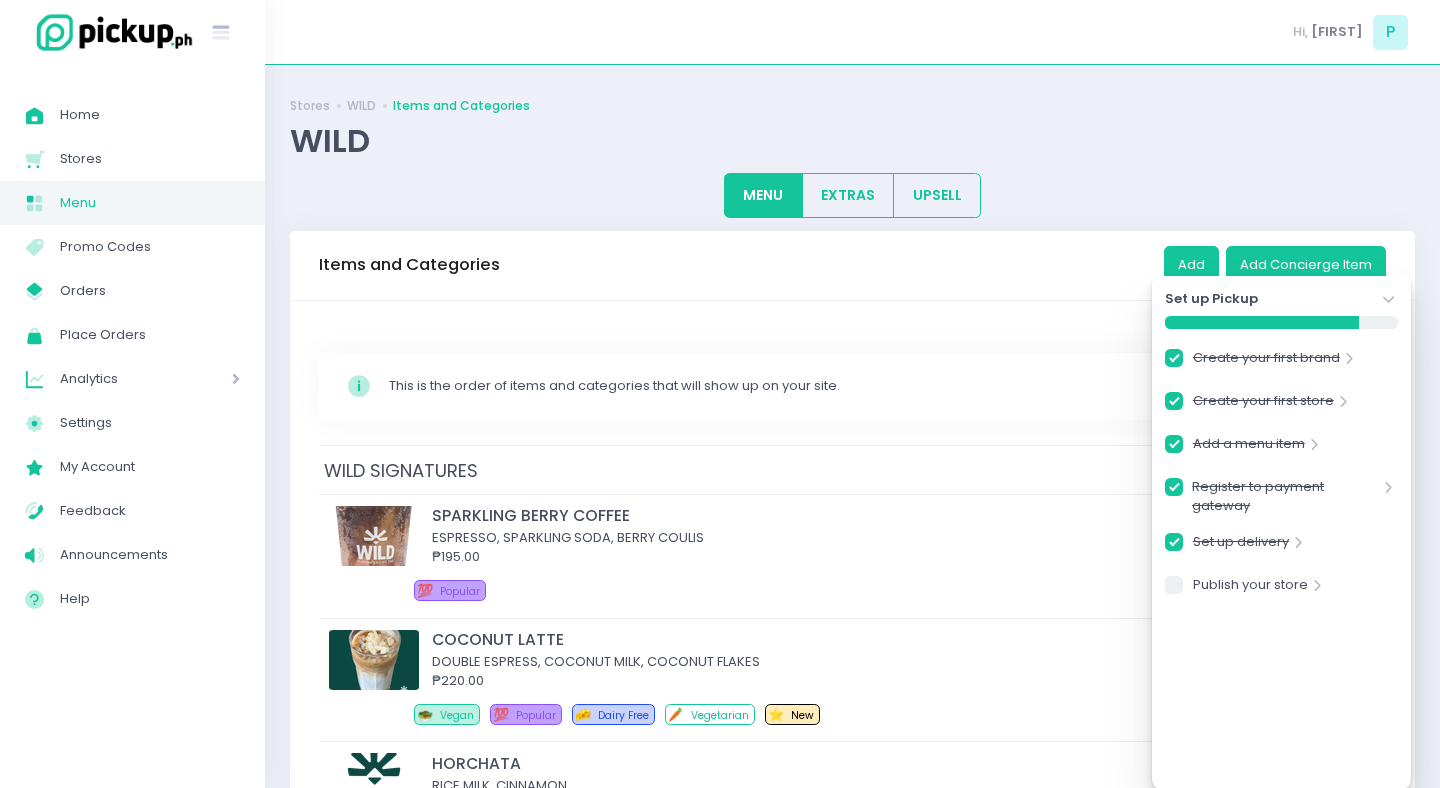 click on "Stockholm-icons / Navigation / Angle-down Created with Sketch." 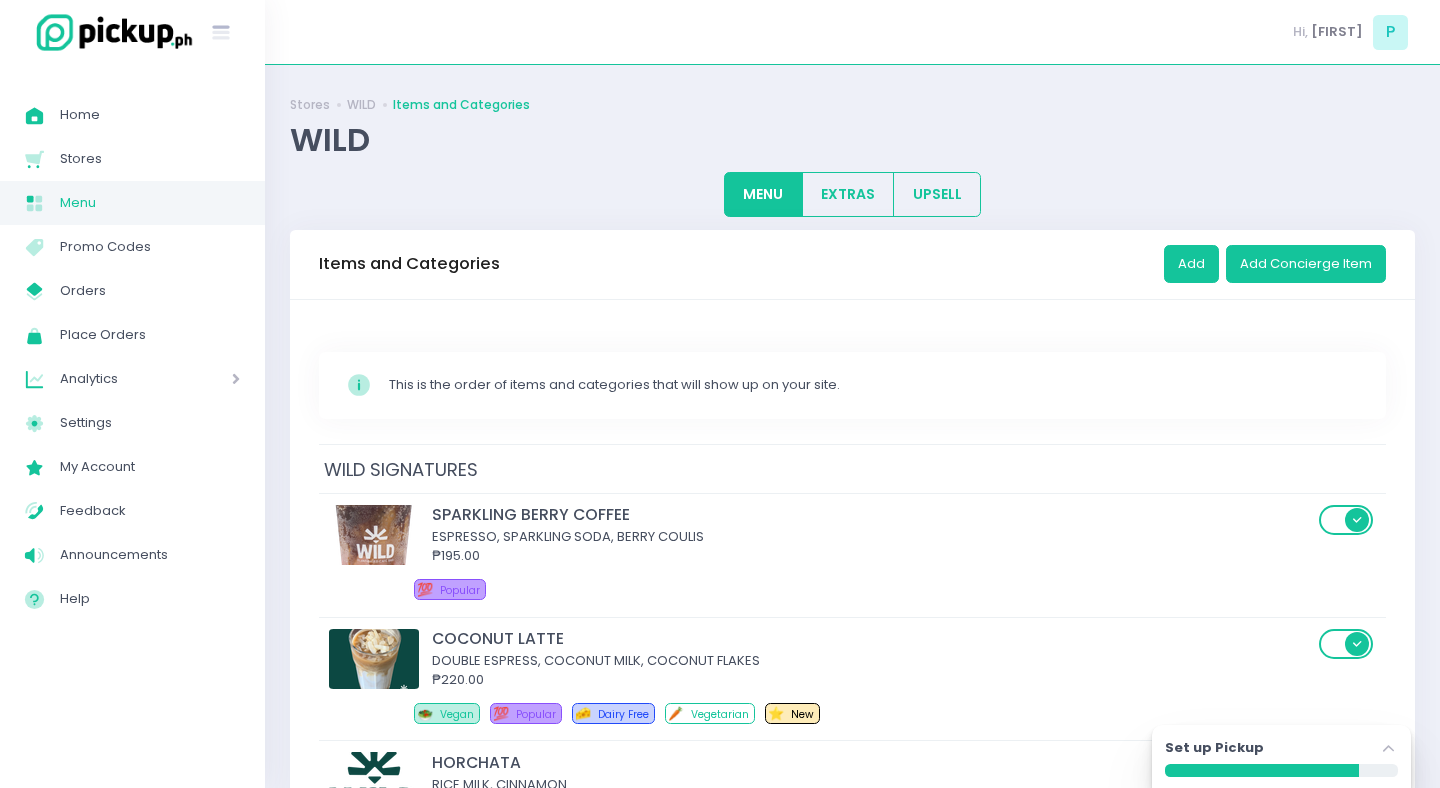 scroll, scrollTop: 7, scrollLeft: 0, axis: vertical 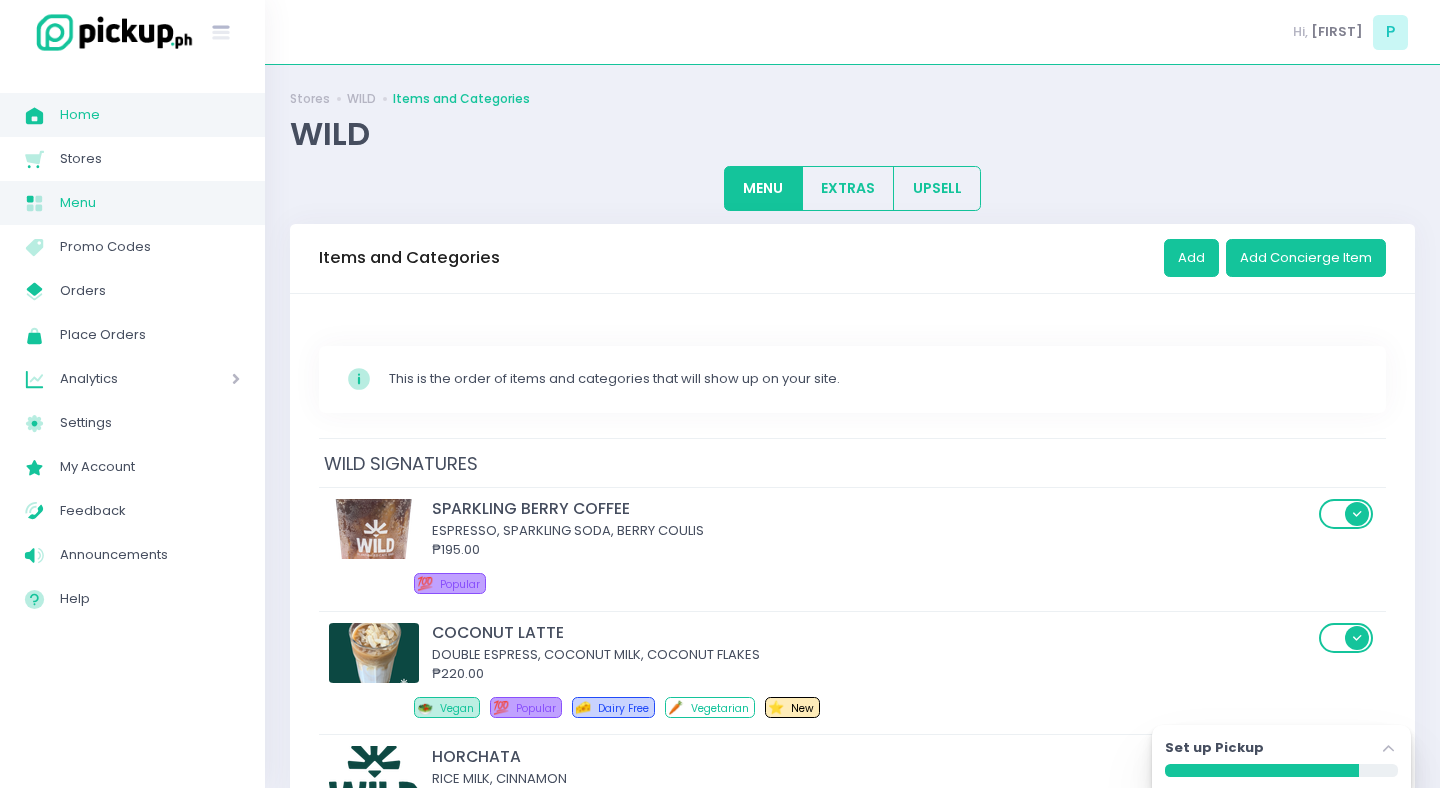 click on "Home" at bounding box center [150, 115] 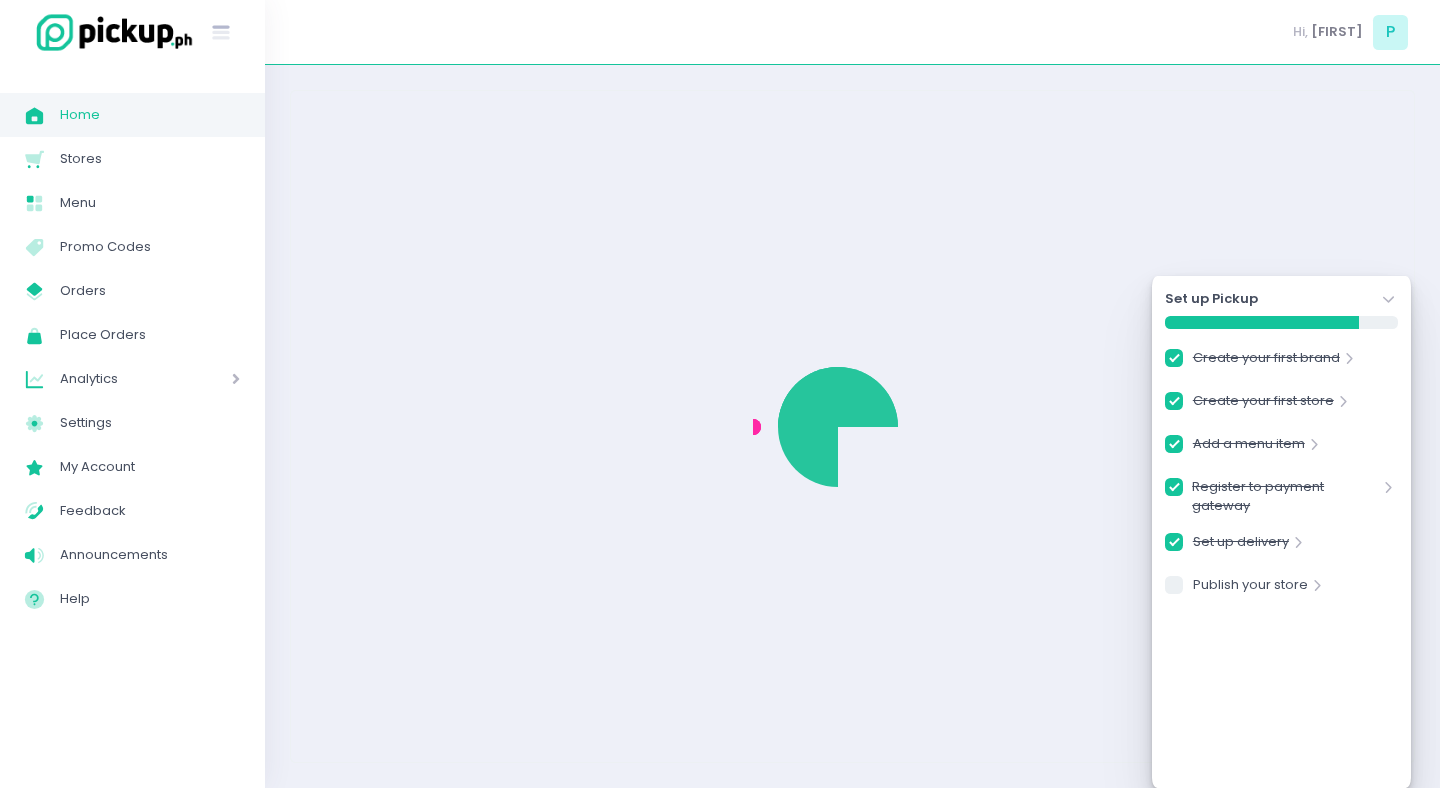 checkbox on "true" 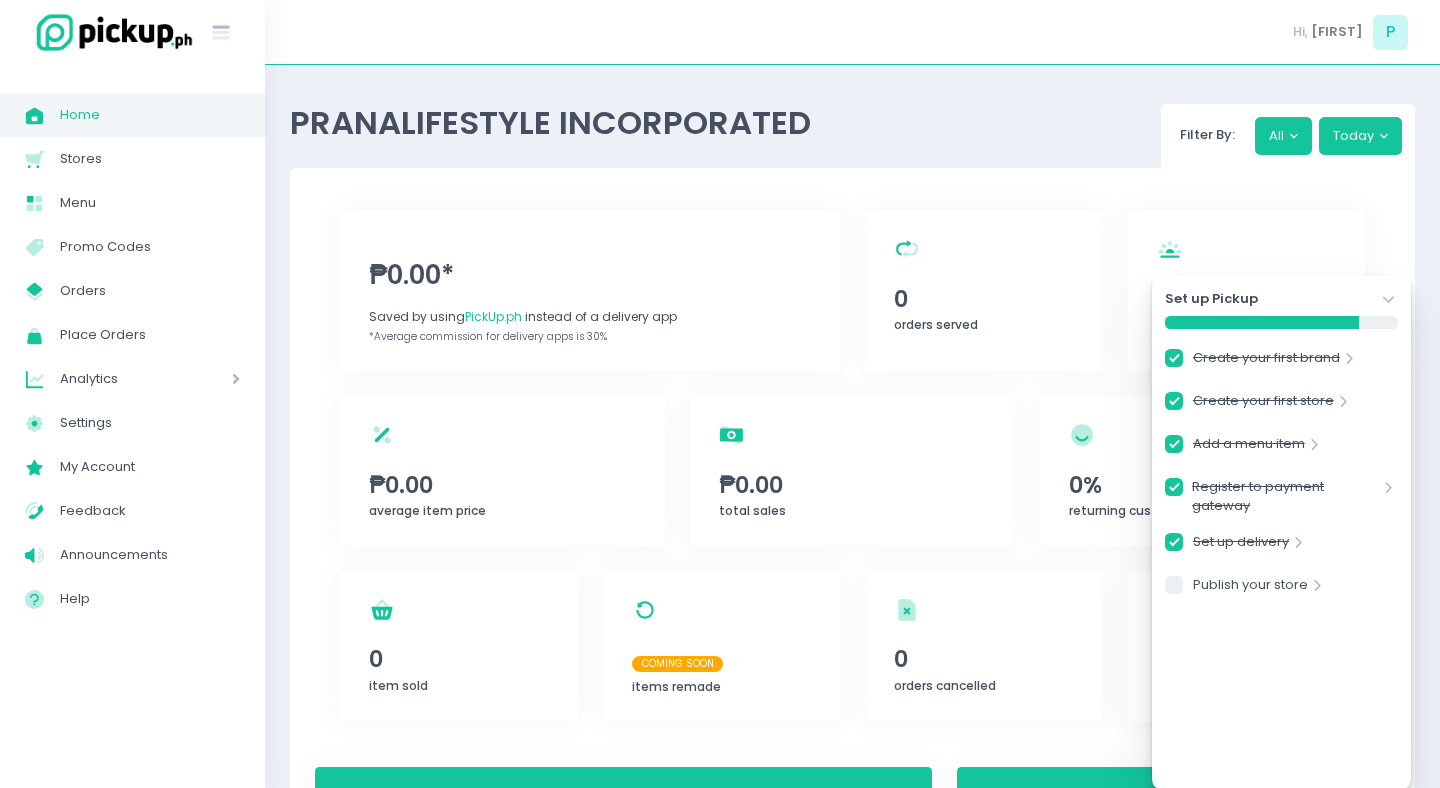 click on "Stockholm-icons / Navigation / Angle-down Created with Sketch." 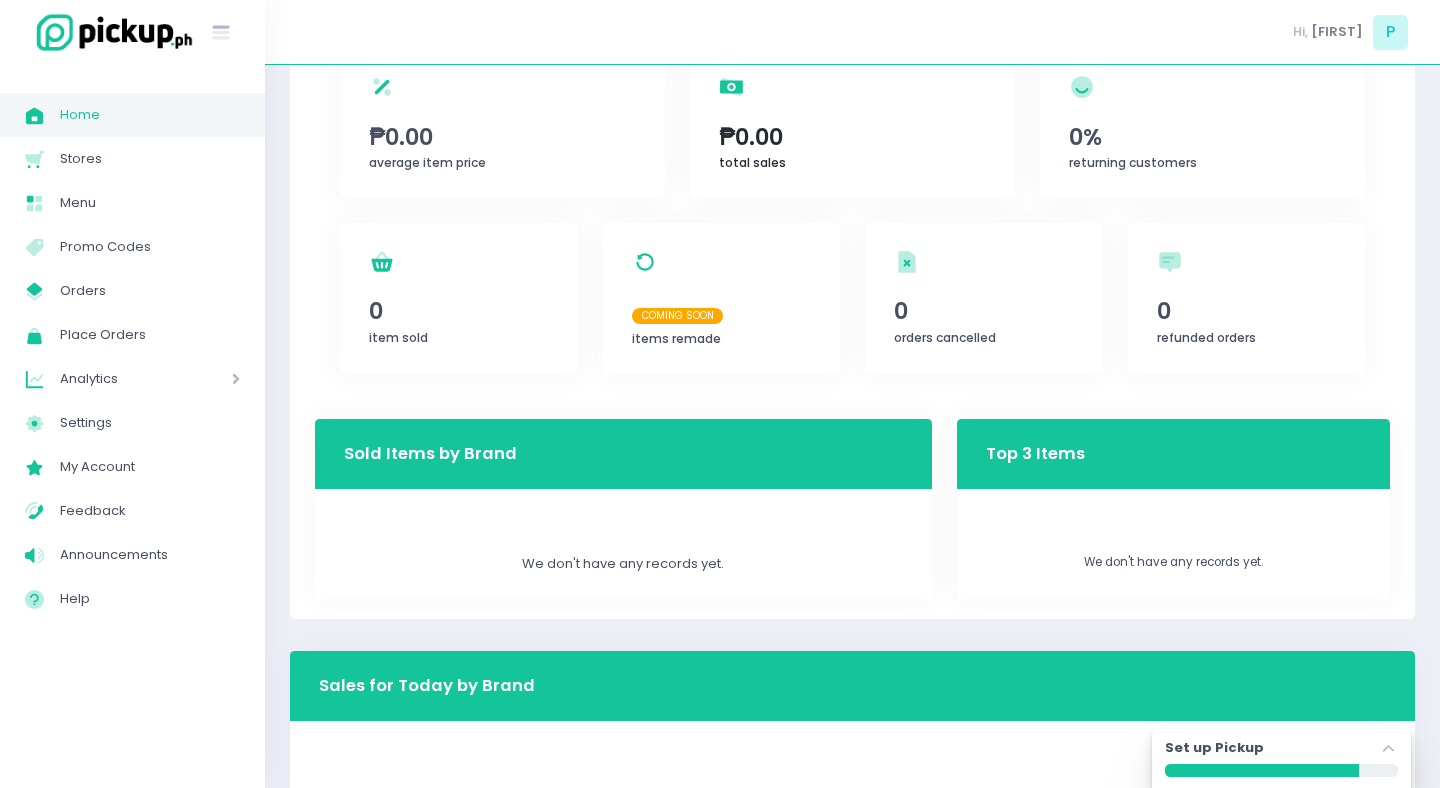 scroll, scrollTop: 475, scrollLeft: 0, axis: vertical 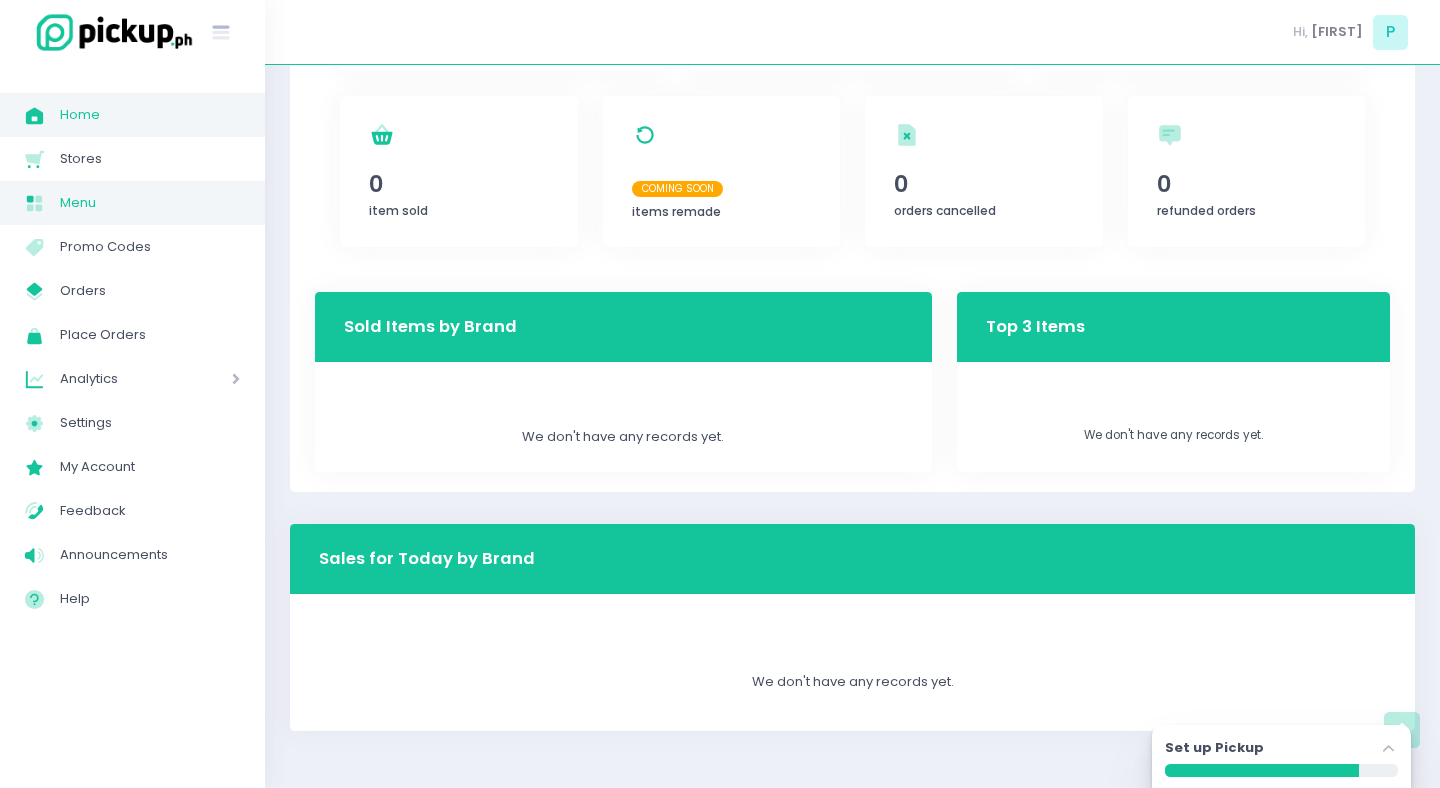 click on "Menu" at bounding box center [150, 203] 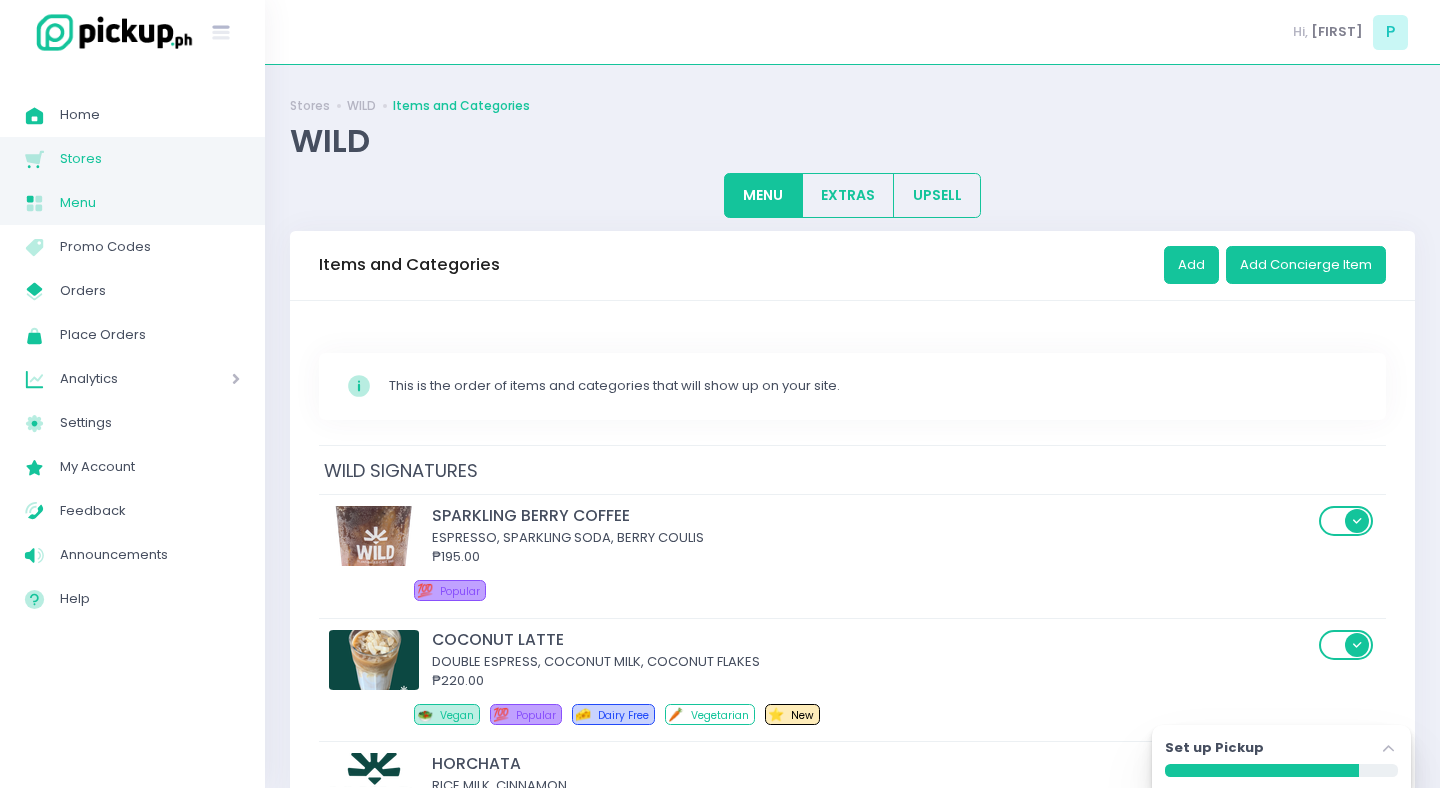 click on "Stores" at bounding box center [150, 159] 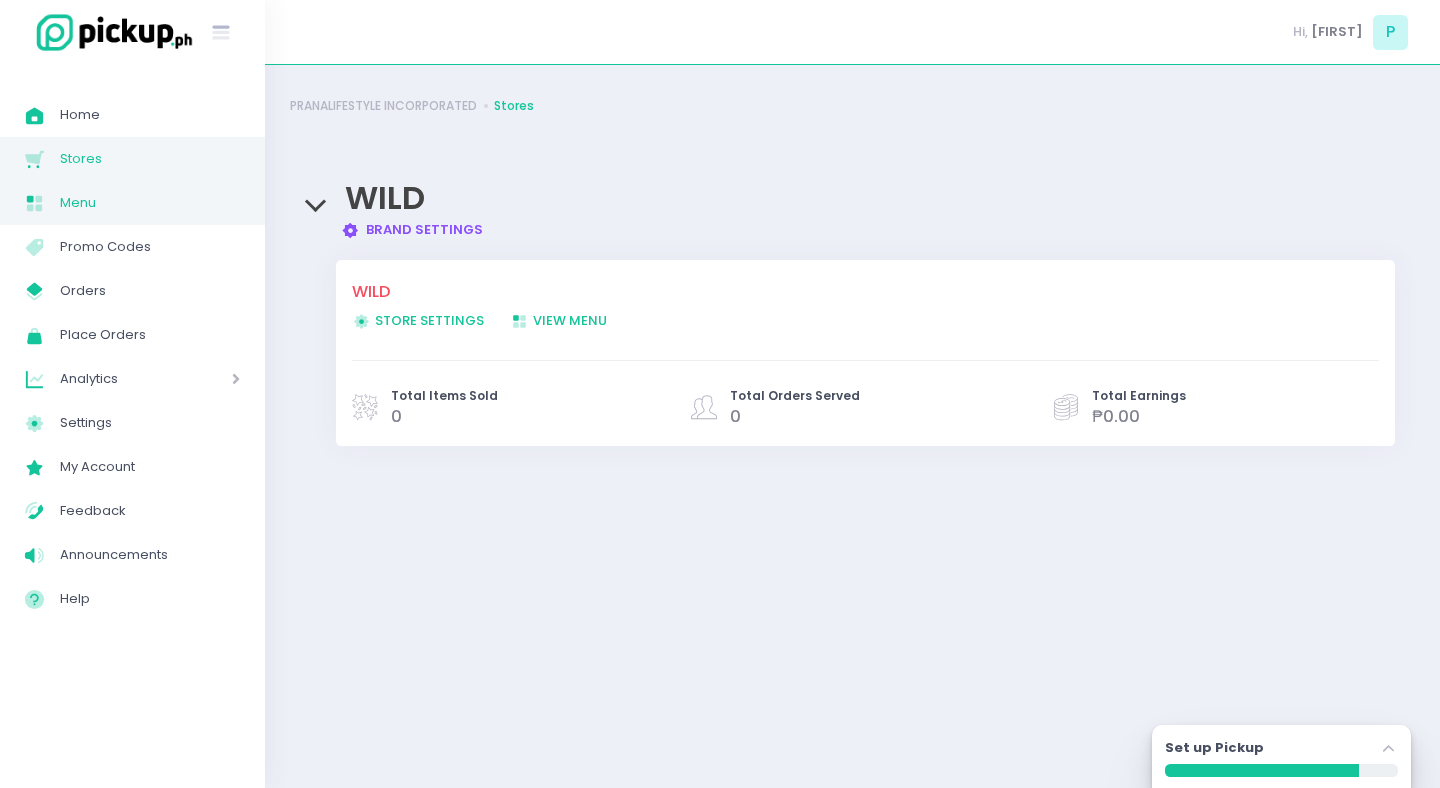 click on "Menu" at bounding box center (150, 203) 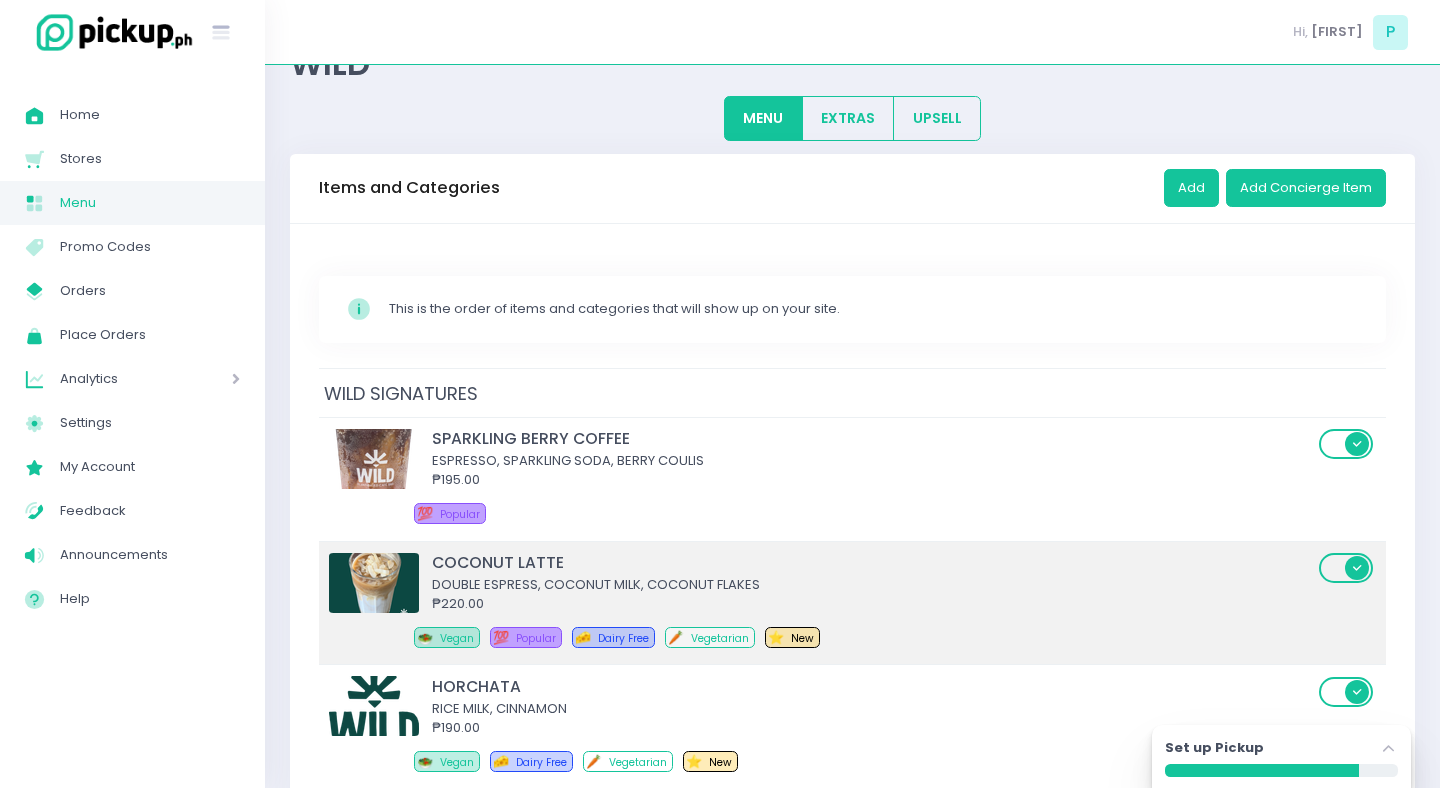 scroll, scrollTop: 106, scrollLeft: 0, axis: vertical 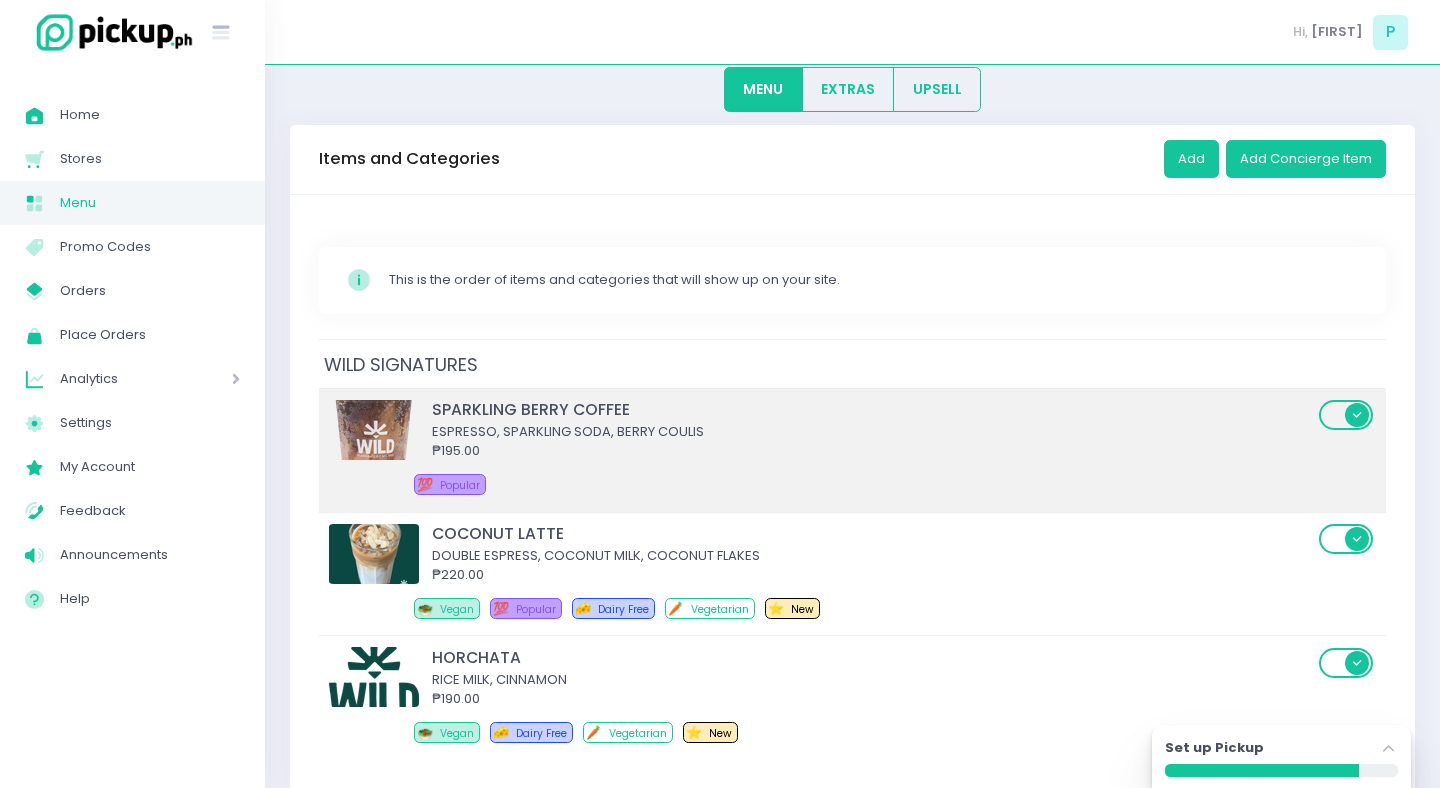 click on "SPARKLING BERRY COFFEE ESPRESSO, SPARKLING SODA, BERRY COULIS ₱195.00 💯 Popular" at bounding box center [824, 449] 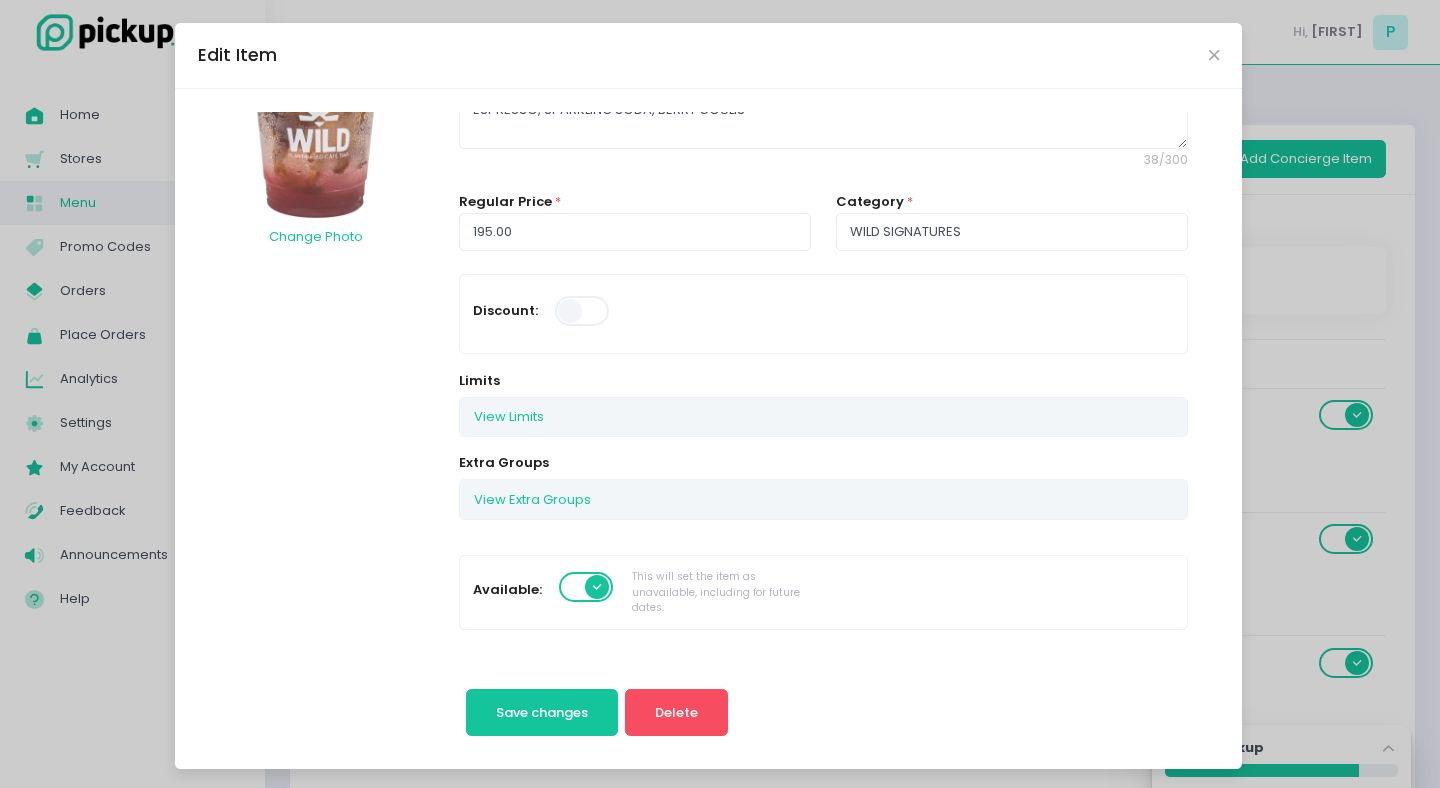 scroll, scrollTop: 0, scrollLeft: 0, axis: both 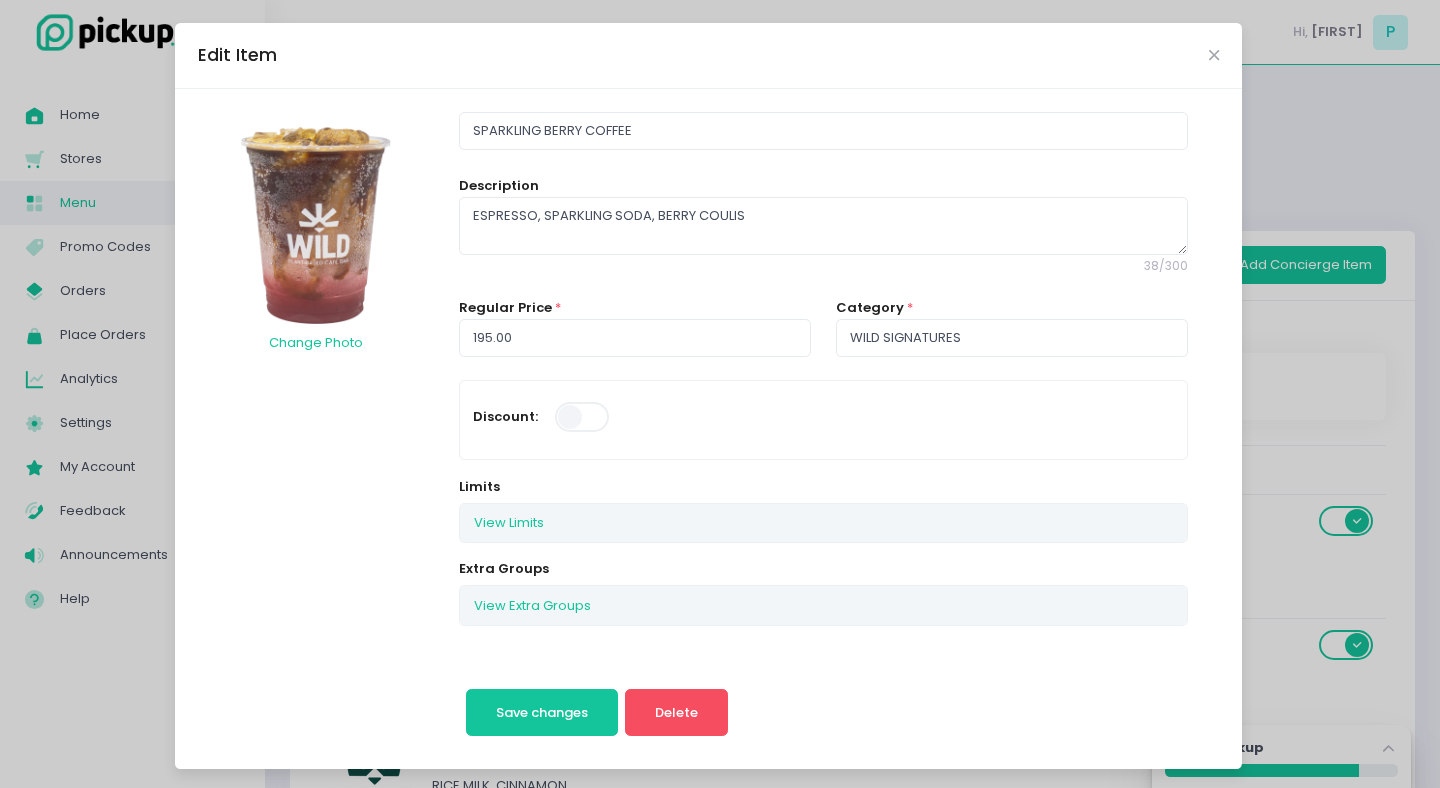 click on "Edit  Item" at bounding box center [708, 56] 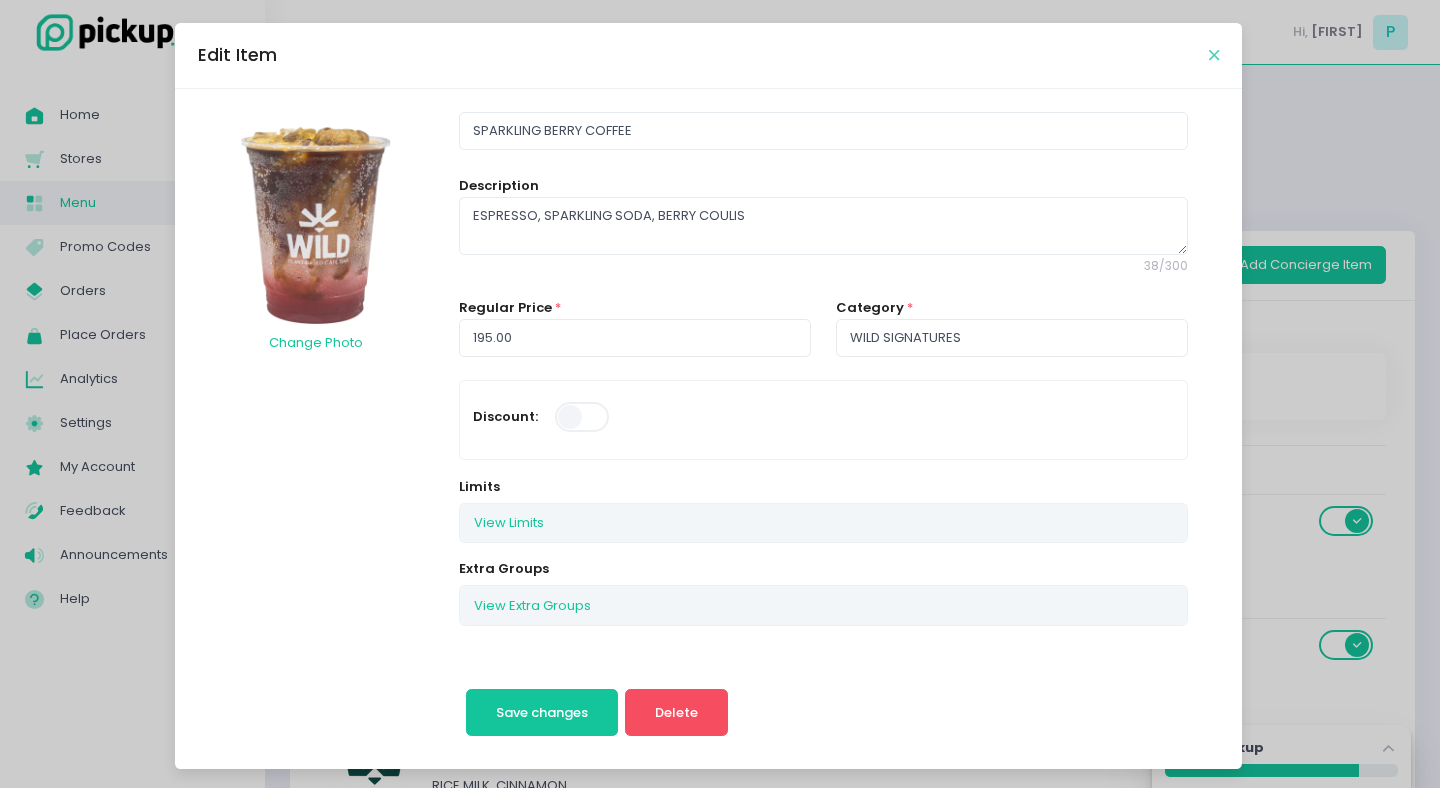 click at bounding box center [1214, 55] 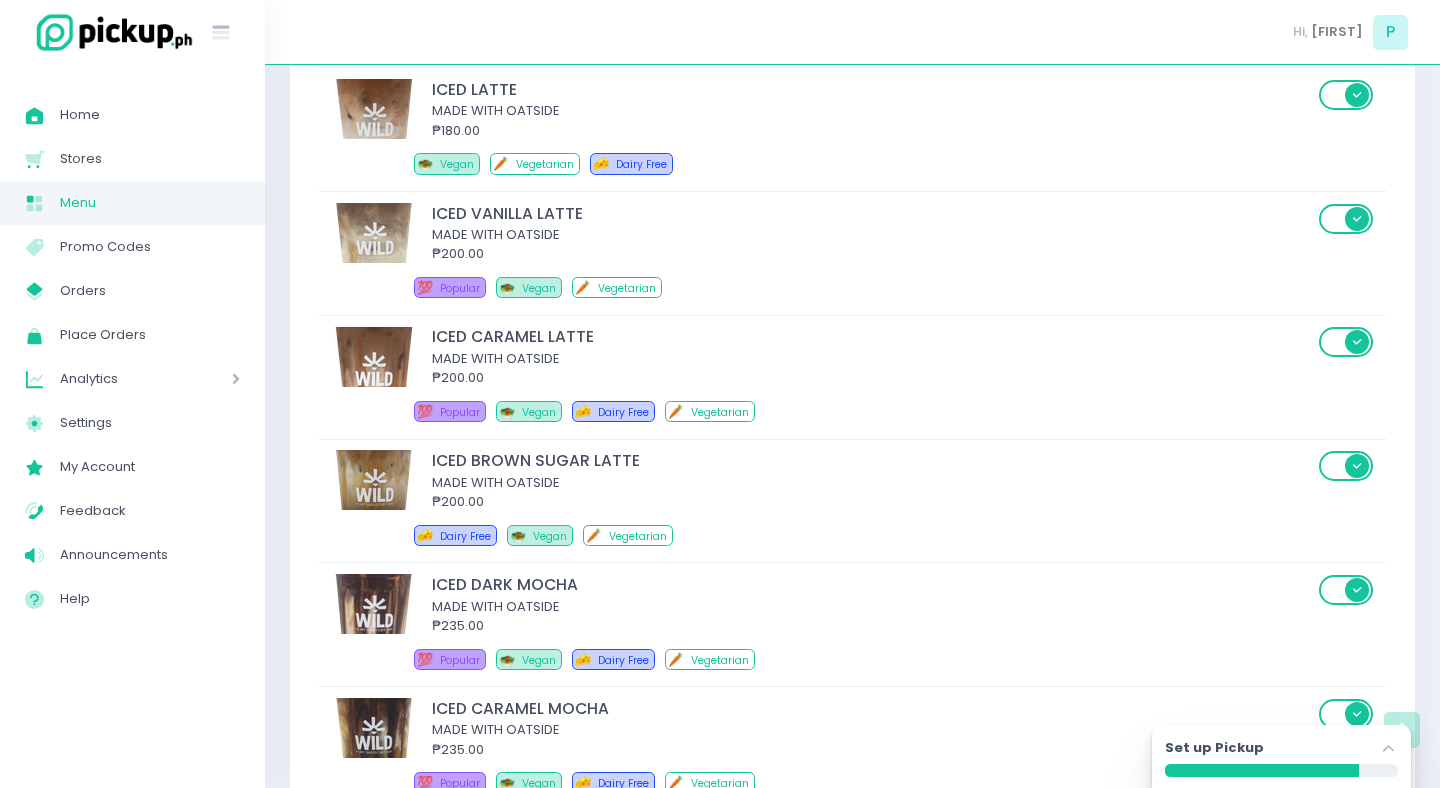 scroll, scrollTop: 1598, scrollLeft: 0, axis: vertical 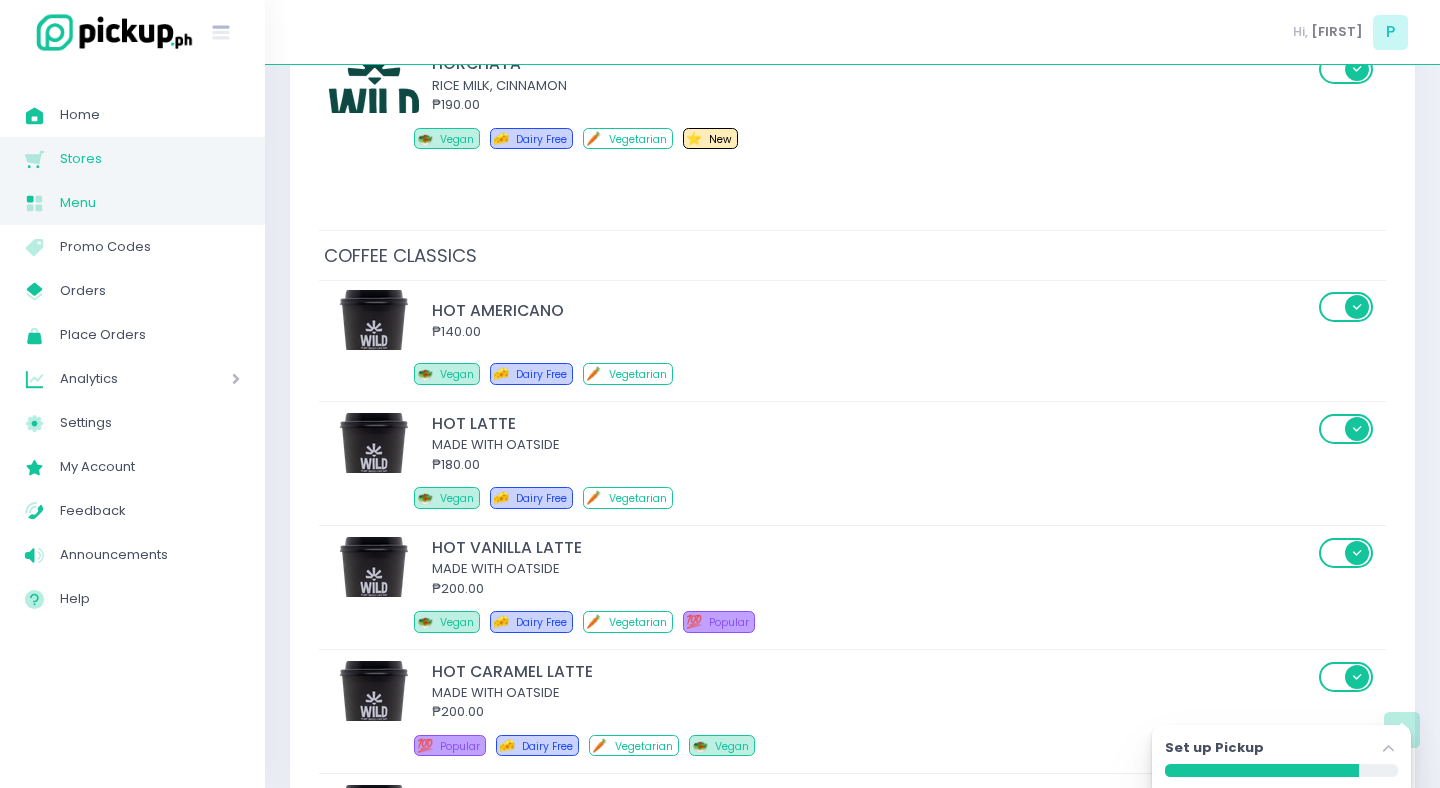click on "Stores" at bounding box center (150, 159) 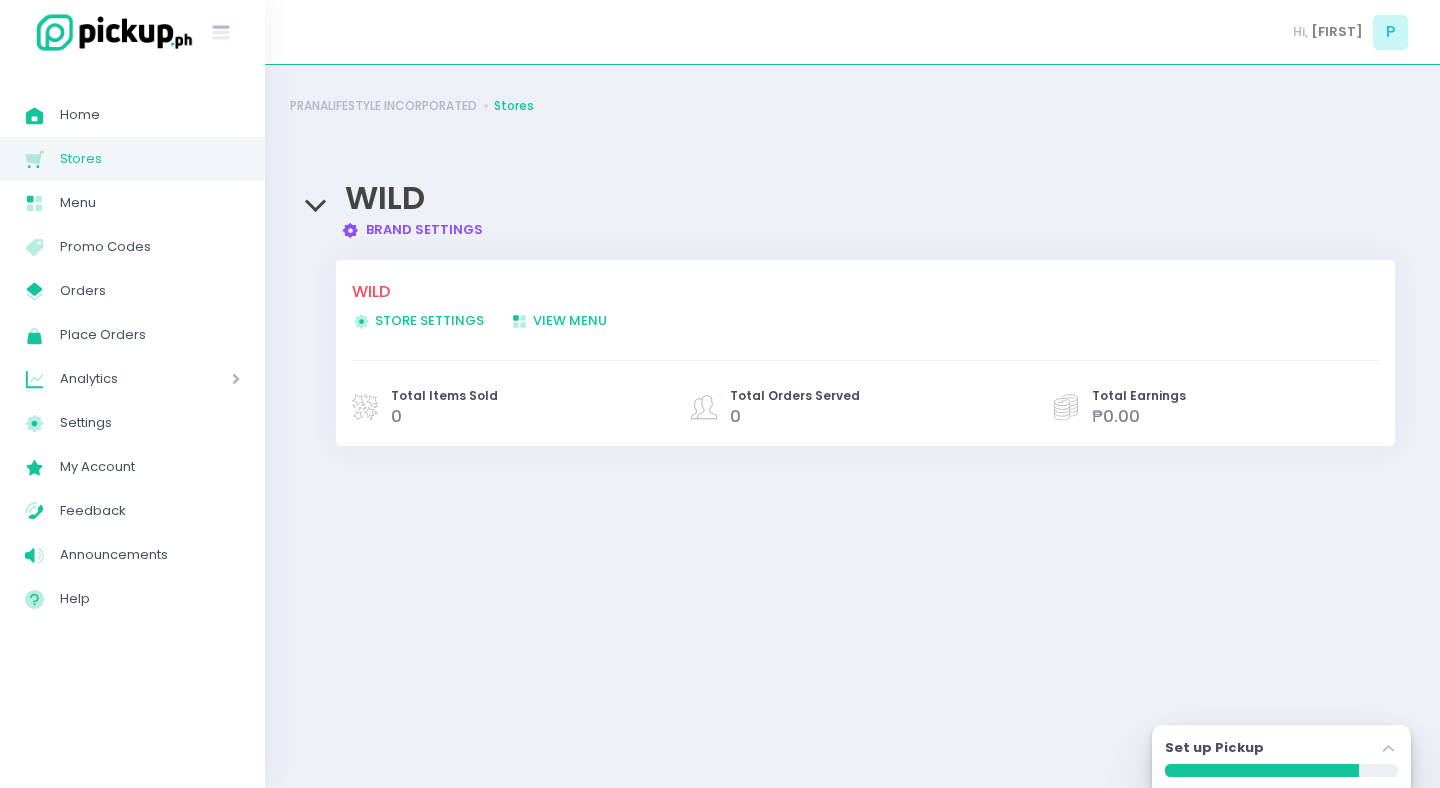click on "Store Settings Created with Sketch. Store Settings" at bounding box center [418, 320] 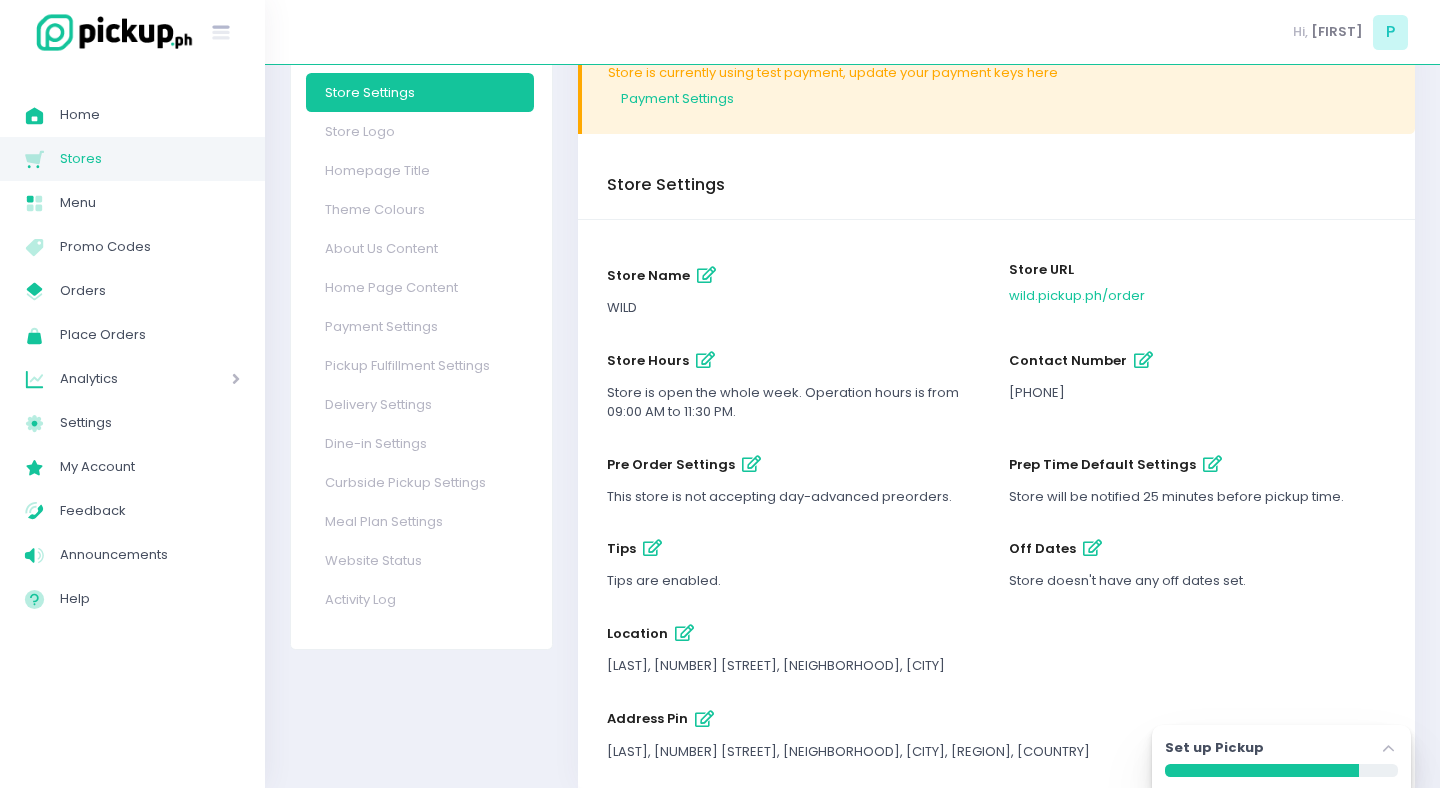 scroll, scrollTop: 167, scrollLeft: 0, axis: vertical 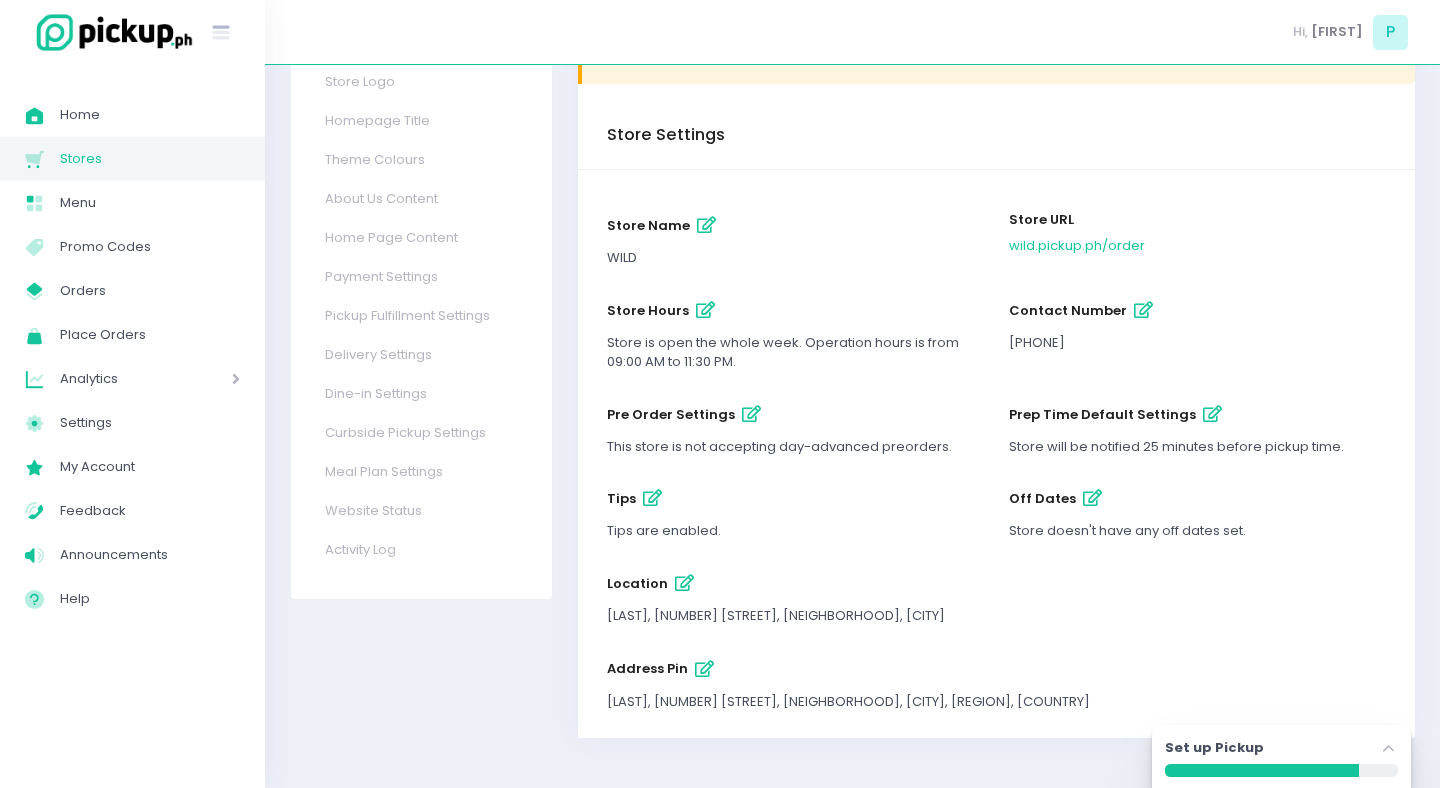 click at bounding box center (706, 225) 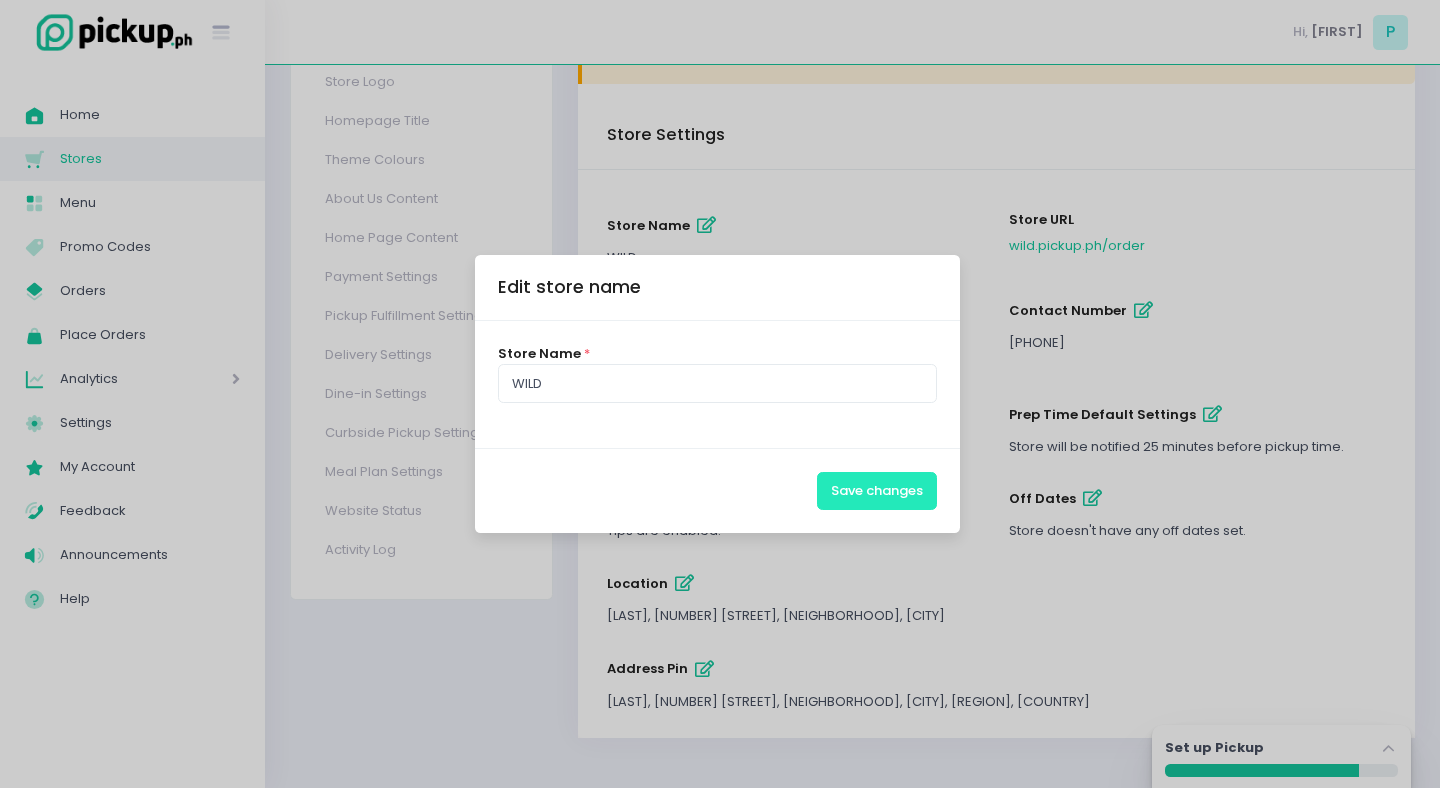 click on "Save changes" at bounding box center [877, 491] 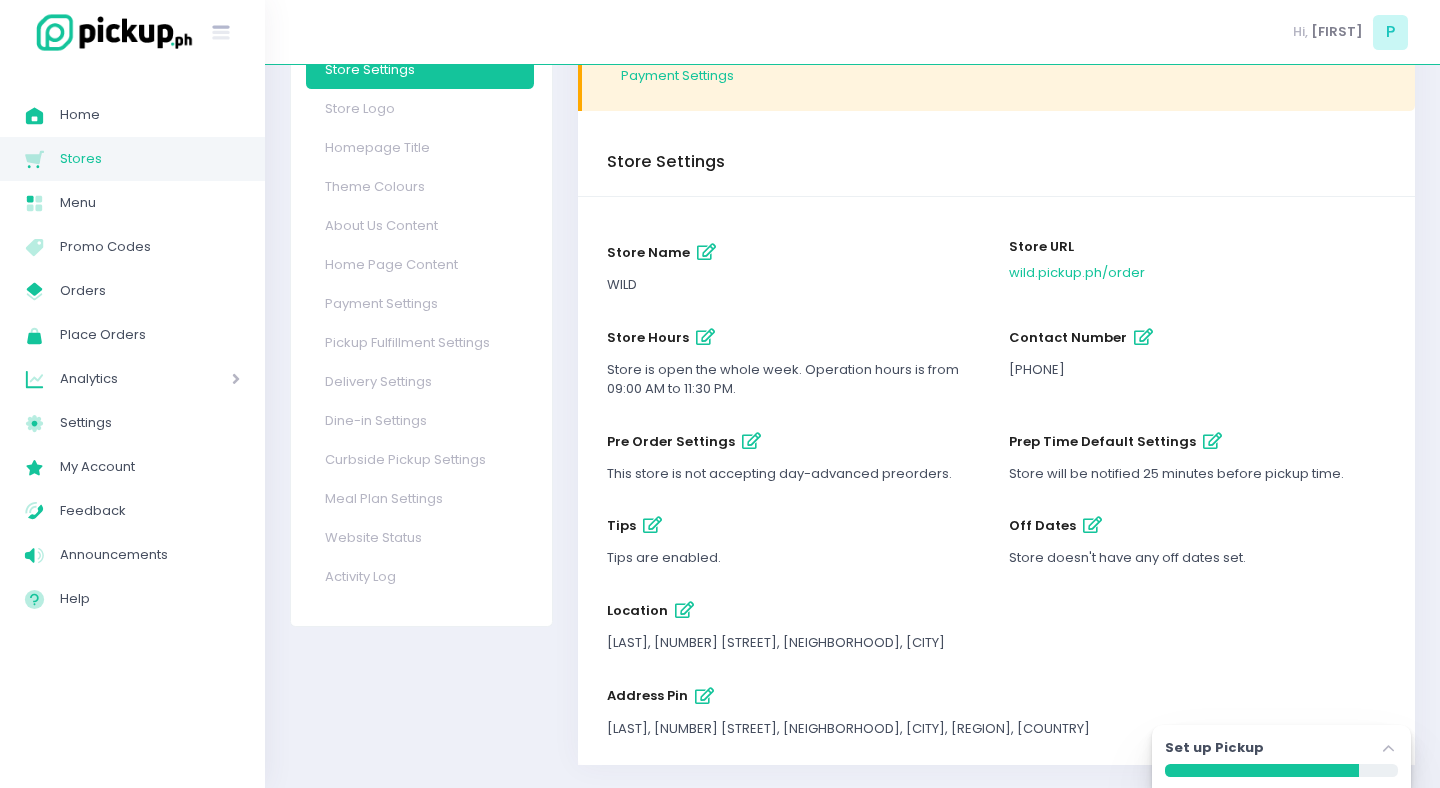 scroll, scrollTop: 167, scrollLeft: 0, axis: vertical 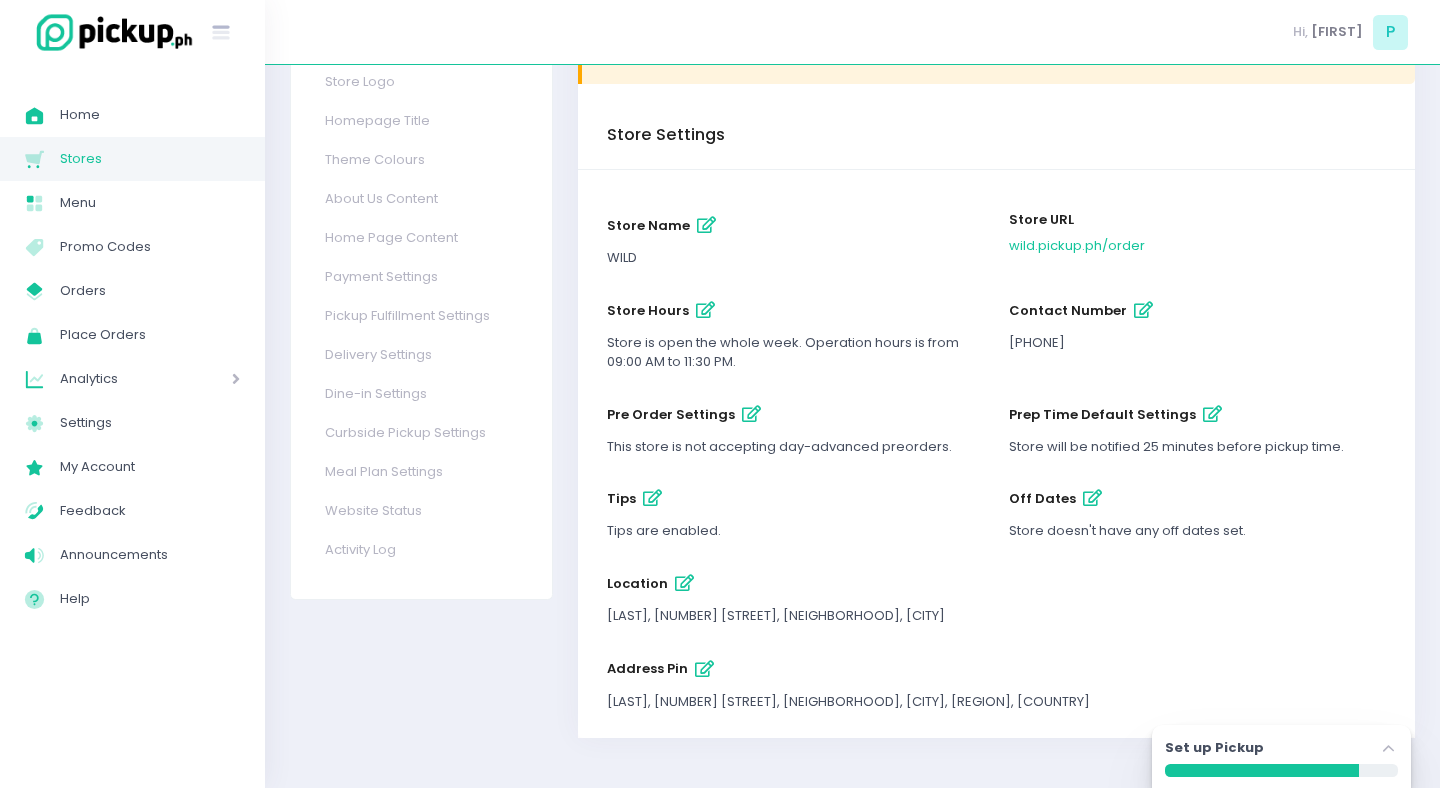 click at bounding box center [751, 414] 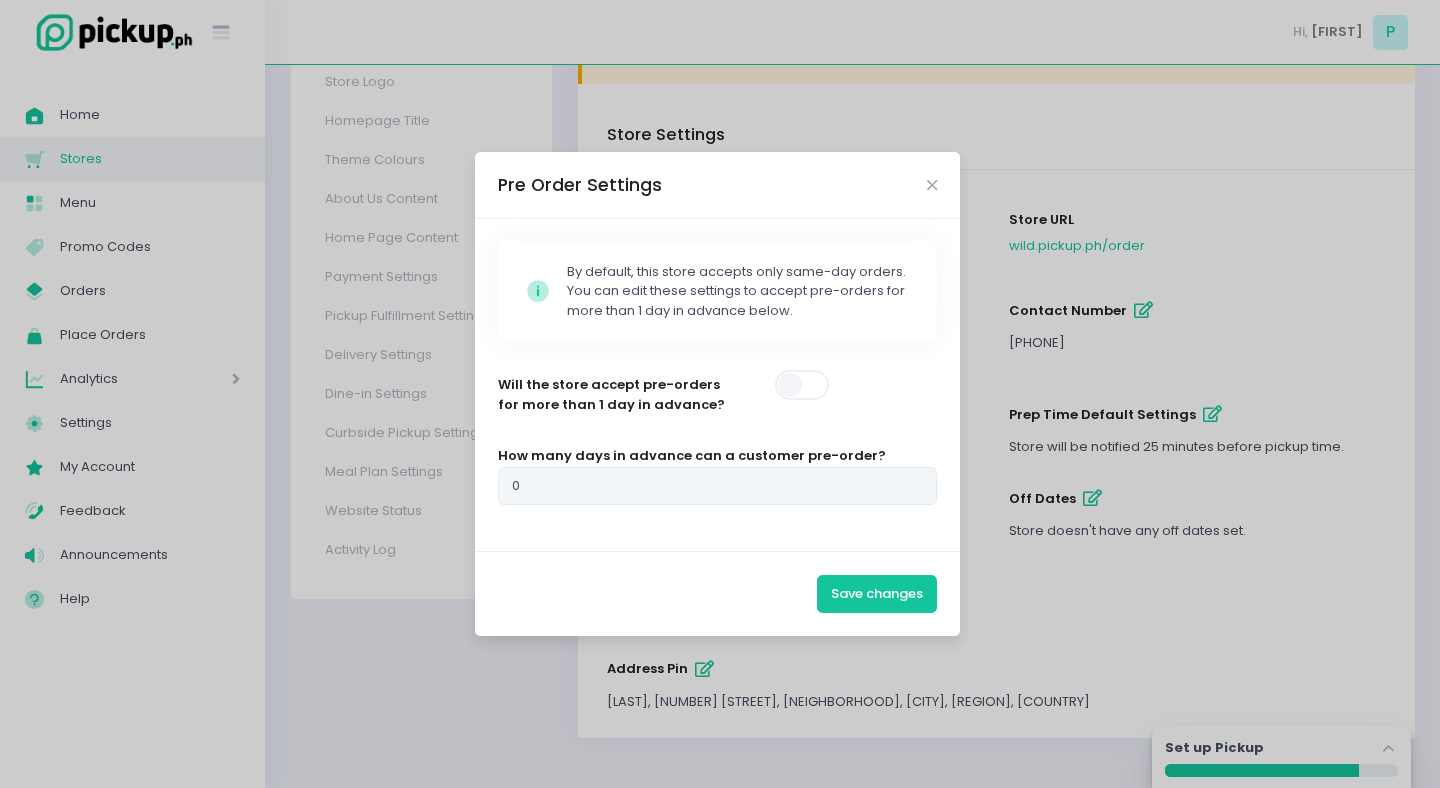 click on "Pre Order Settings" at bounding box center [717, 185] 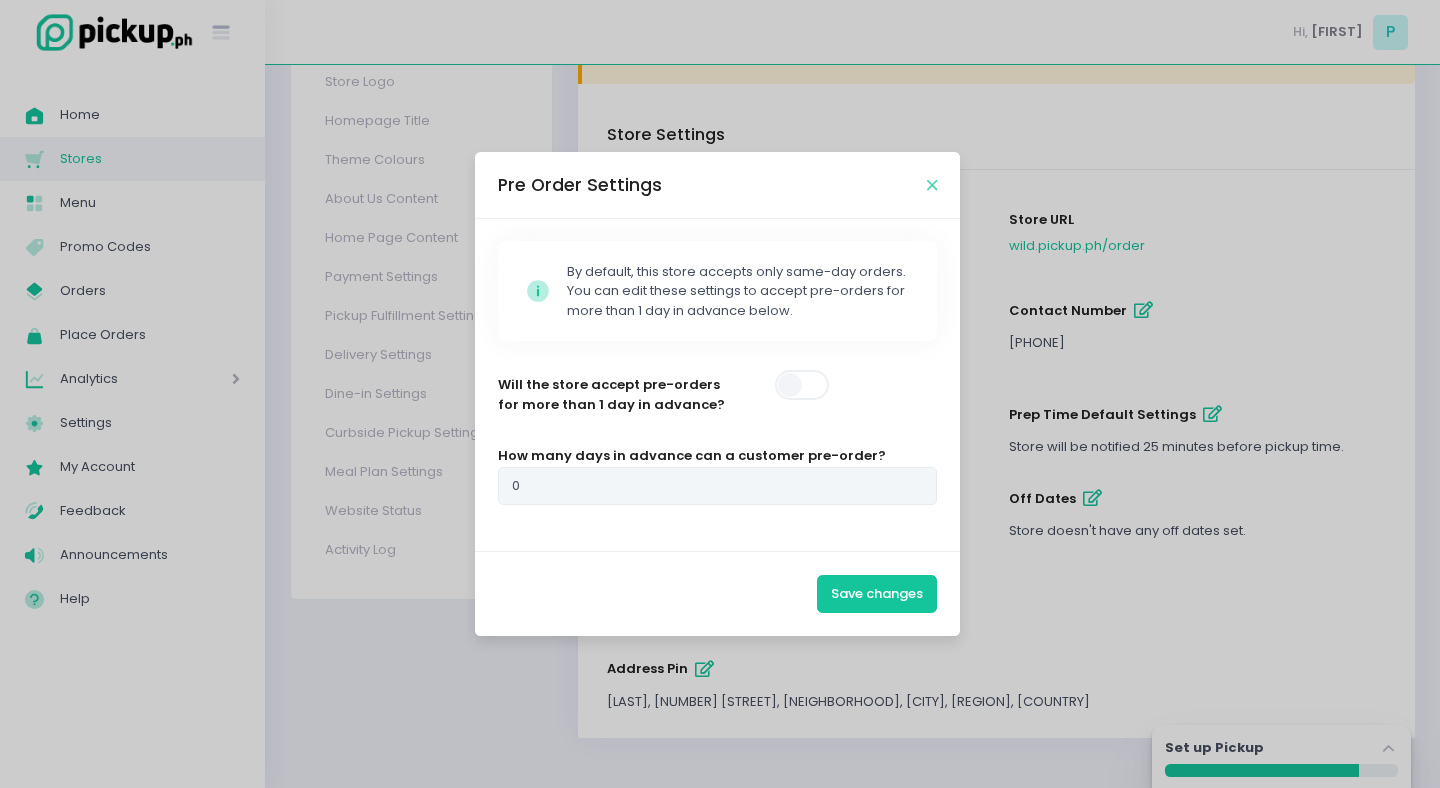 click at bounding box center [932, 185] 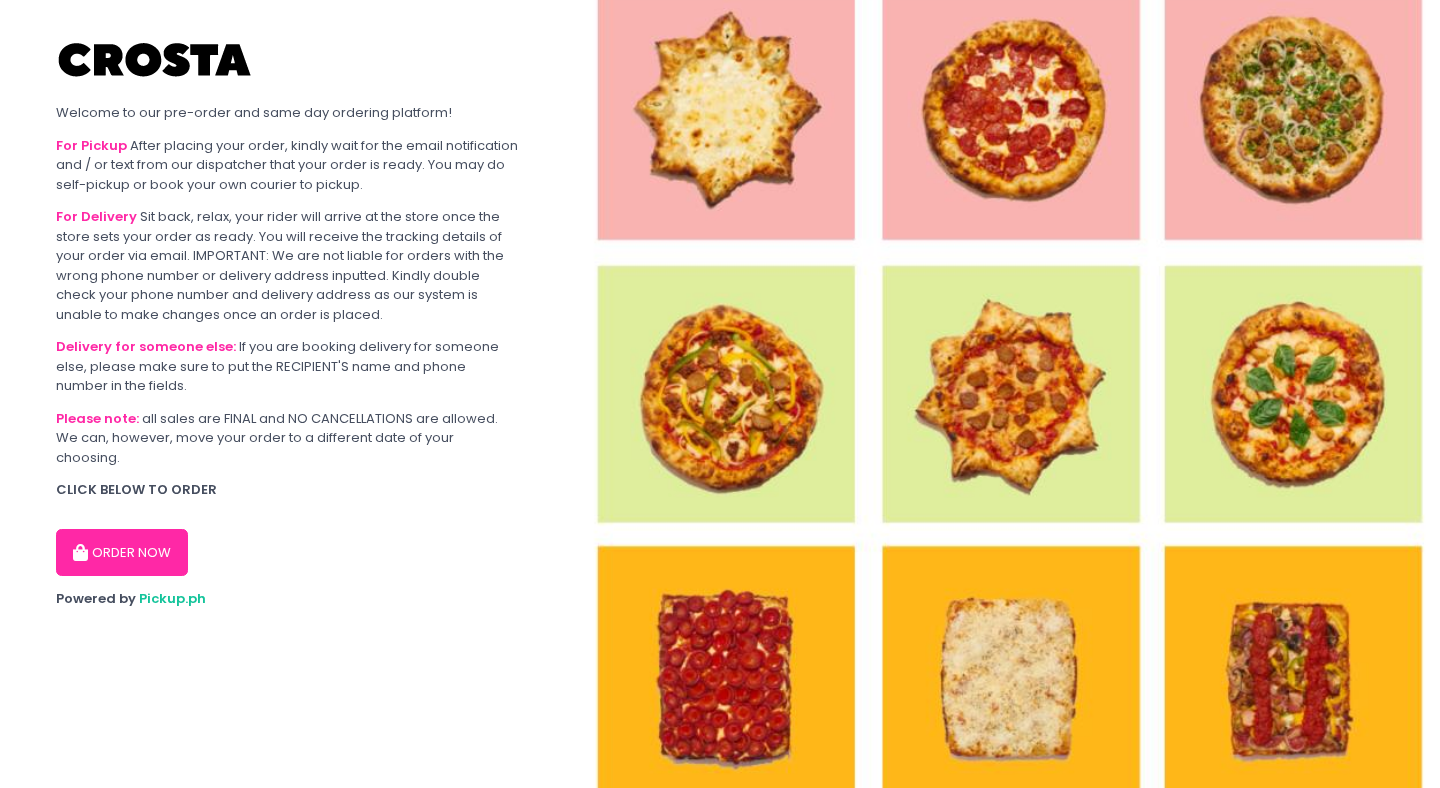 scroll, scrollTop: 0, scrollLeft: 0, axis: both 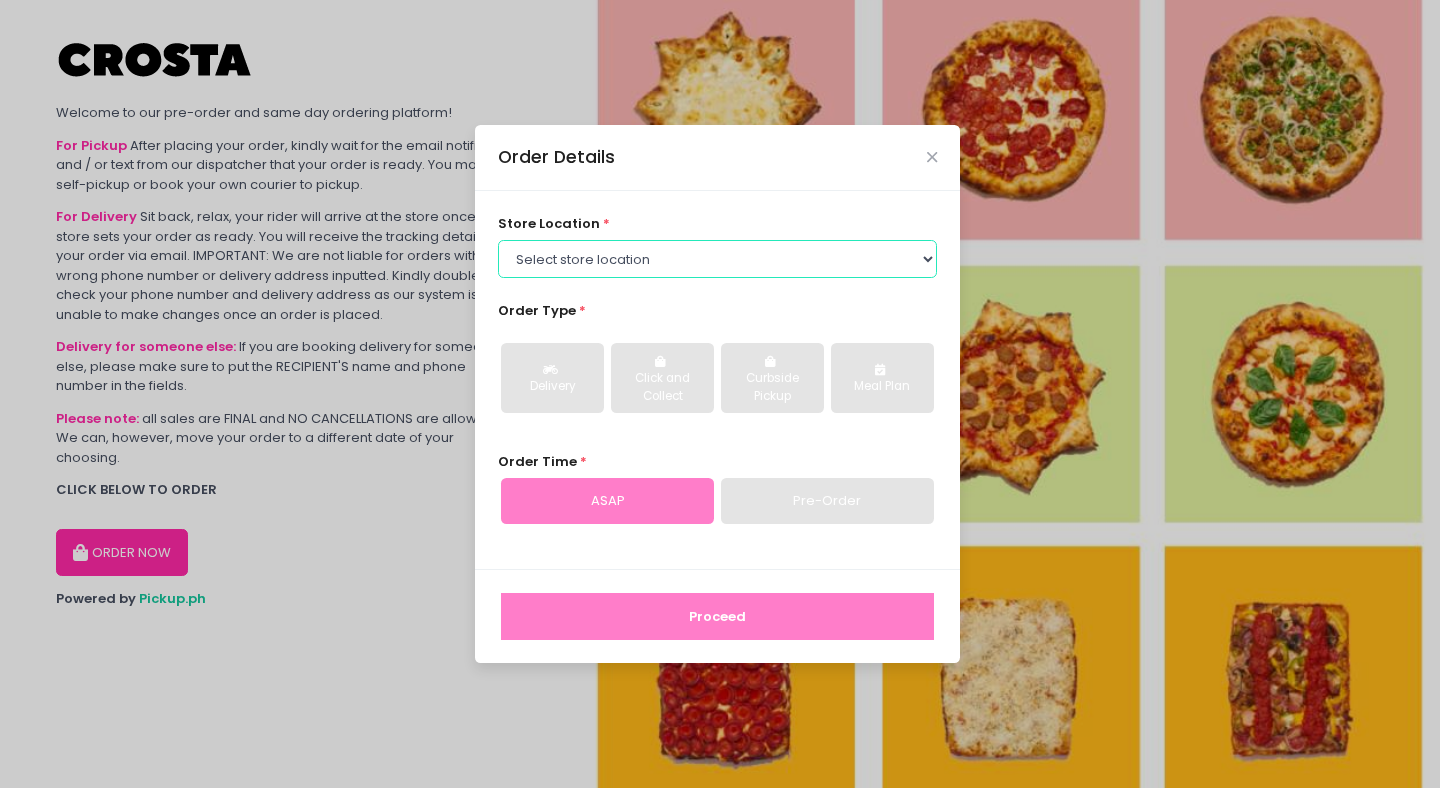 click on "Select store location Crosta Pizza - Salcedo  Crosta Pizza - San Juan" at bounding box center (718, 259) 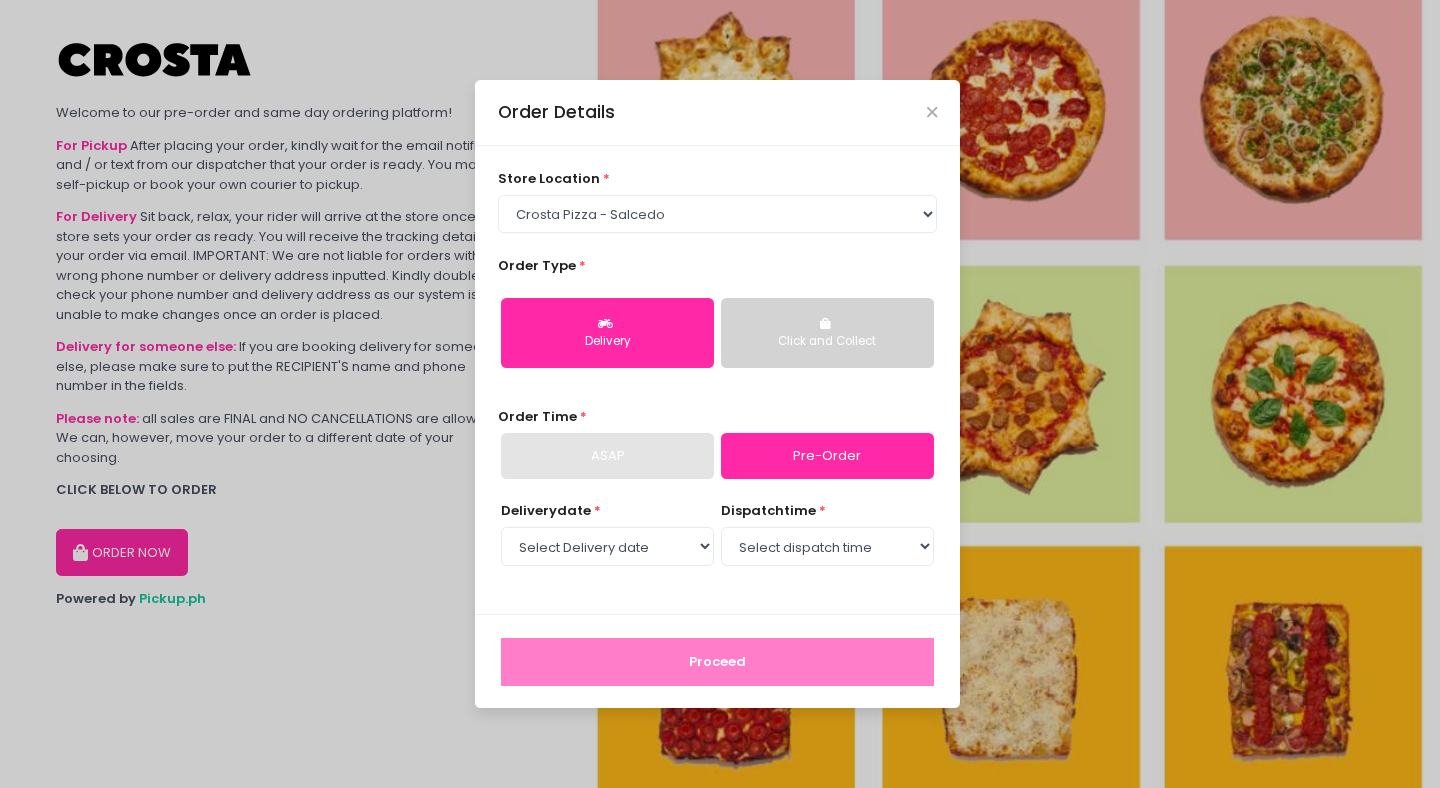 click on "ASAP" at bounding box center (607, 456) 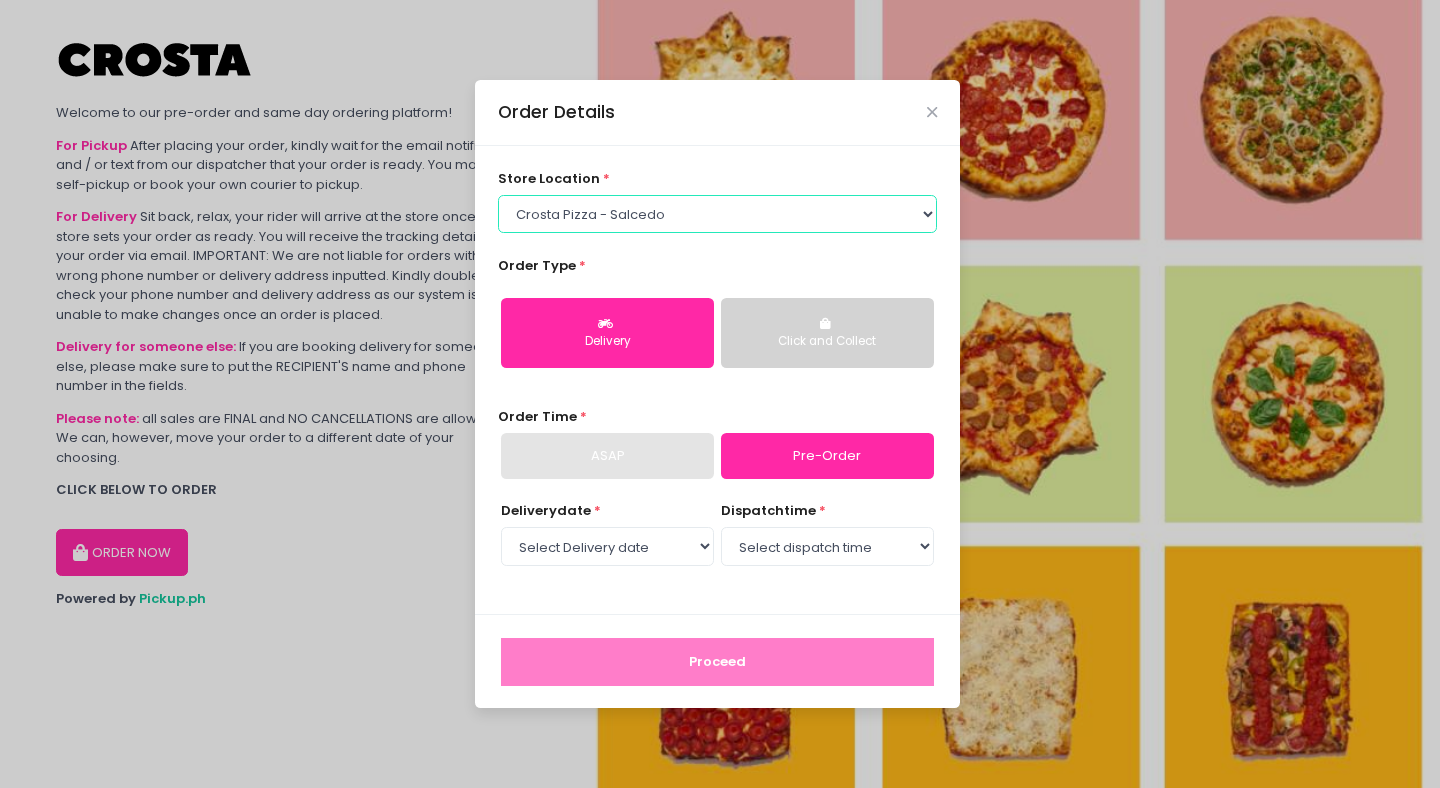 click on "Select store location Crosta Pizza - Salcedo  Crosta Pizza - San Juan" at bounding box center (718, 214) 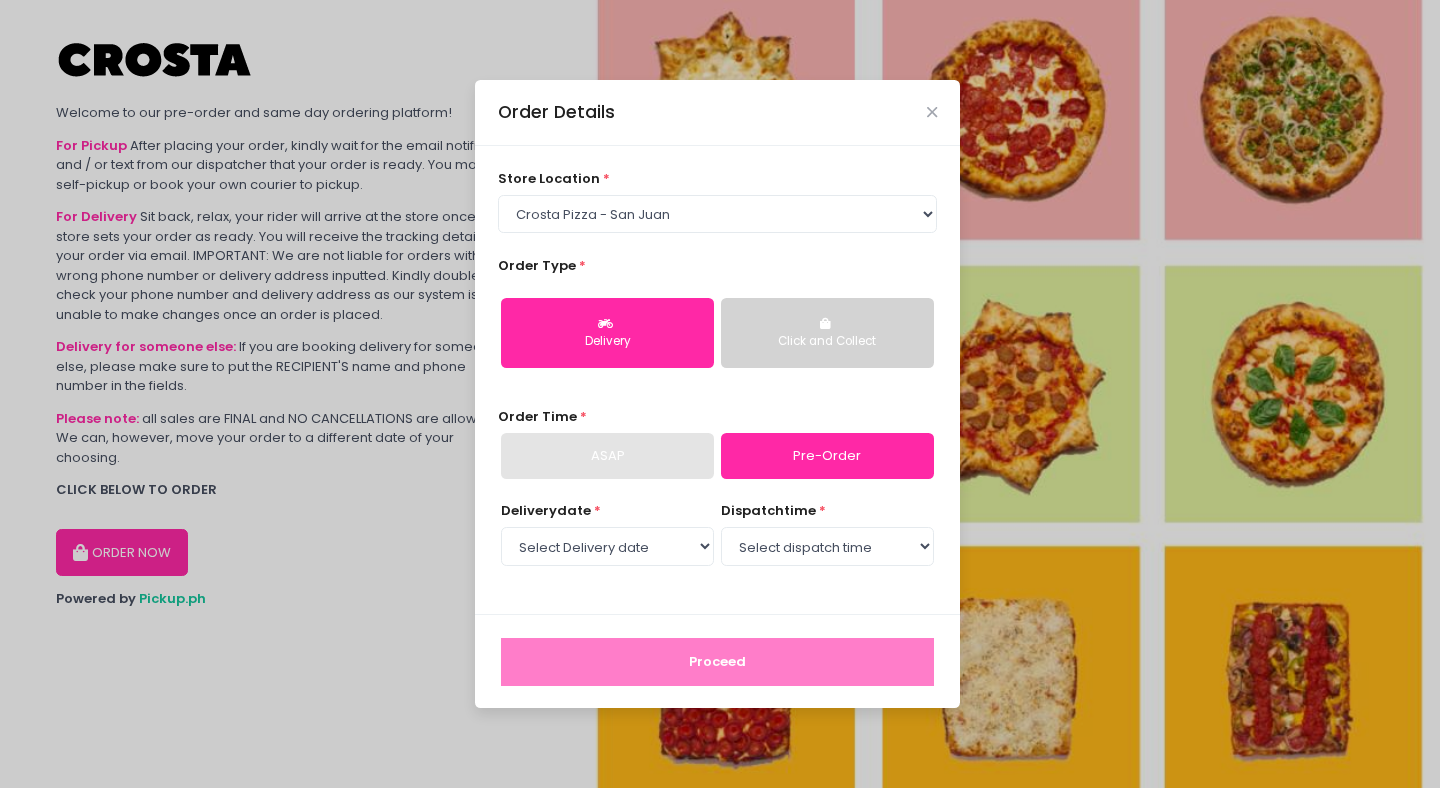 click on "ASAP" at bounding box center (607, 456) 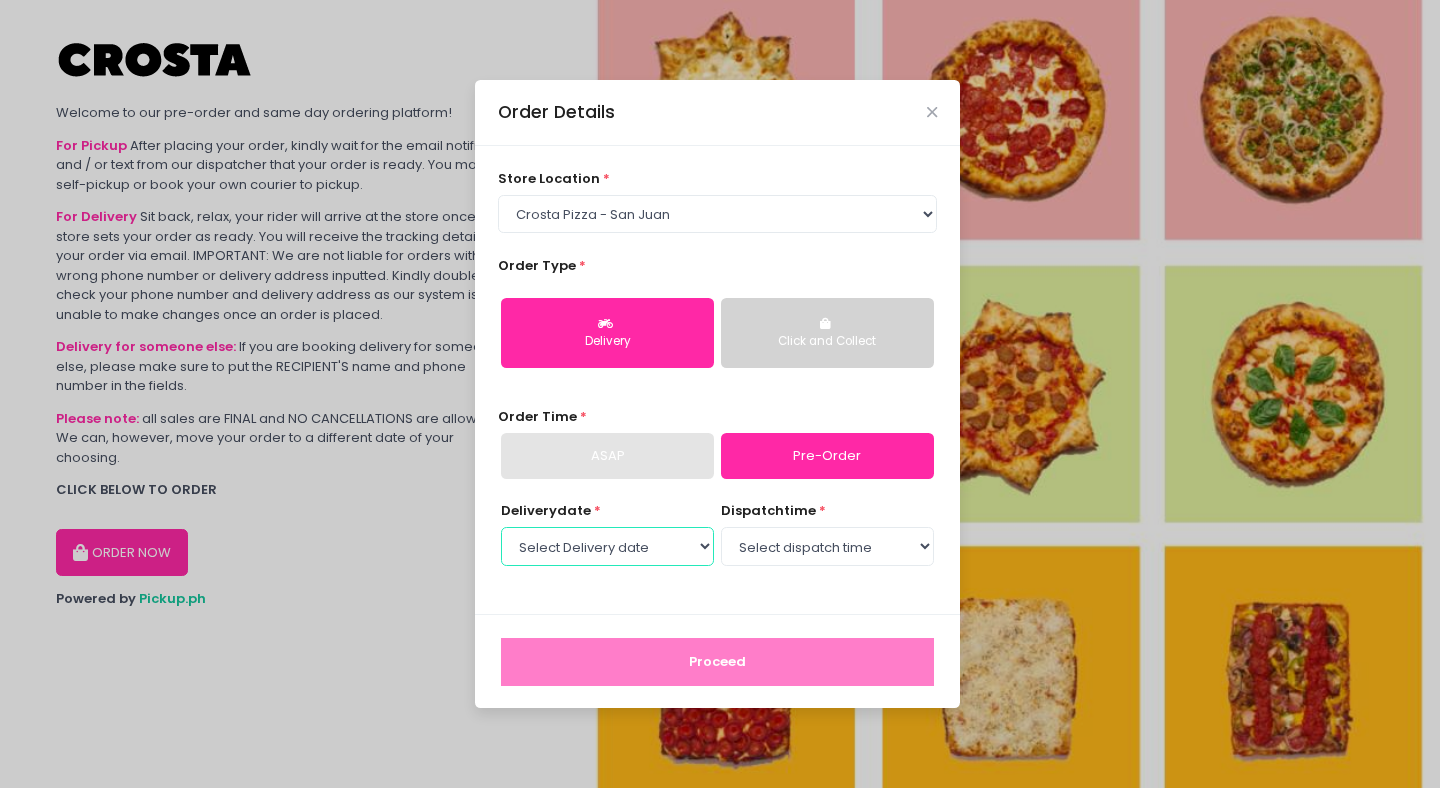click on "Select Delivery date [DAY], [MONTH] [DATE] [DAY], [MONTH] [DATE] [DAY], [MONTH] [DATE] [DAY], [MONTH] [DATE] [DAY], [MONTH] [DATE] [DAY], [MONTH] [DATE]" at bounding box center [607, 546] 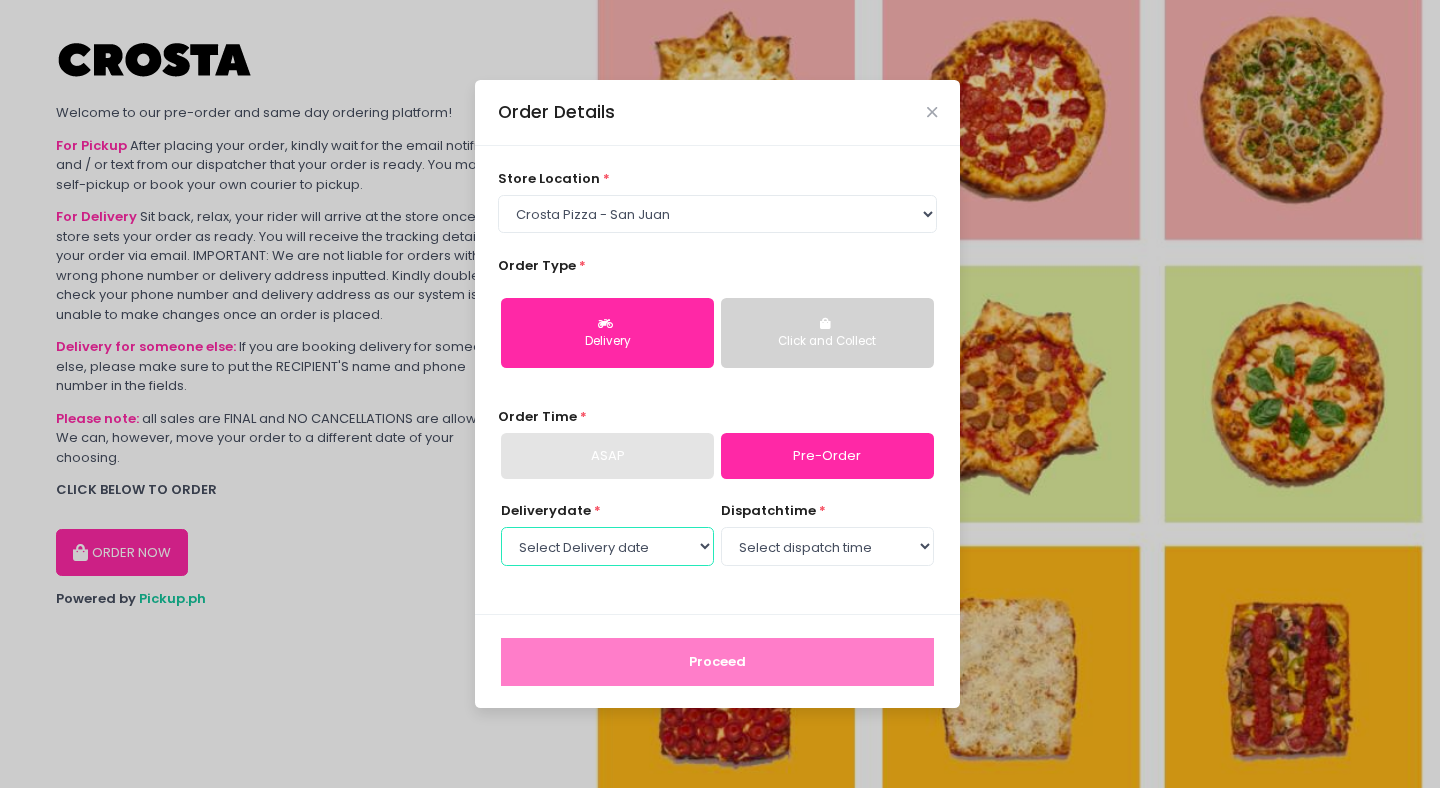 select on "2025-08-04" 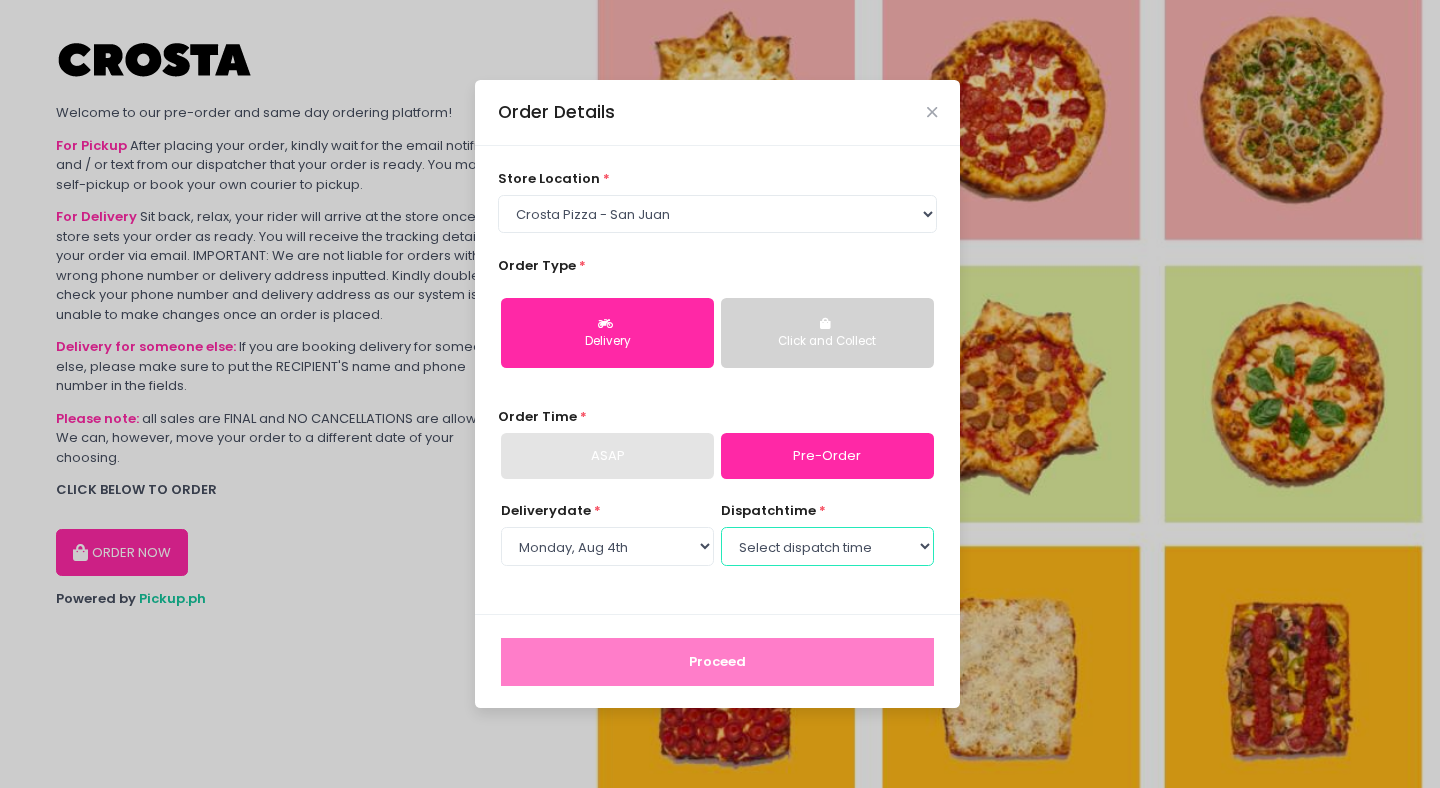 click on "Select dispatch time 01:00 PM - 01:30 PM 01:30 PM - 02:00 PM 02:00 PM - 02:30 PM 02:30 PM - 03:00 PM 03:00 PM - 03:30 PM 03:30 PM - 04:00 PM 04:00 PM - 04:30 PM 04:30 PM - 05:00 PM 05:00 PM - 05:30 PM 05:30 PM - 06:00 PM 06:00 PM - 06:30 PM 06:30 PM - 07:00 PM 07:00 PM - 07:30 PM 07:30 PM - 08:00 PM 08:00 PM - 08:30 PM 08:30 PM - 09:00 PM" at bounding box center [827, 546] 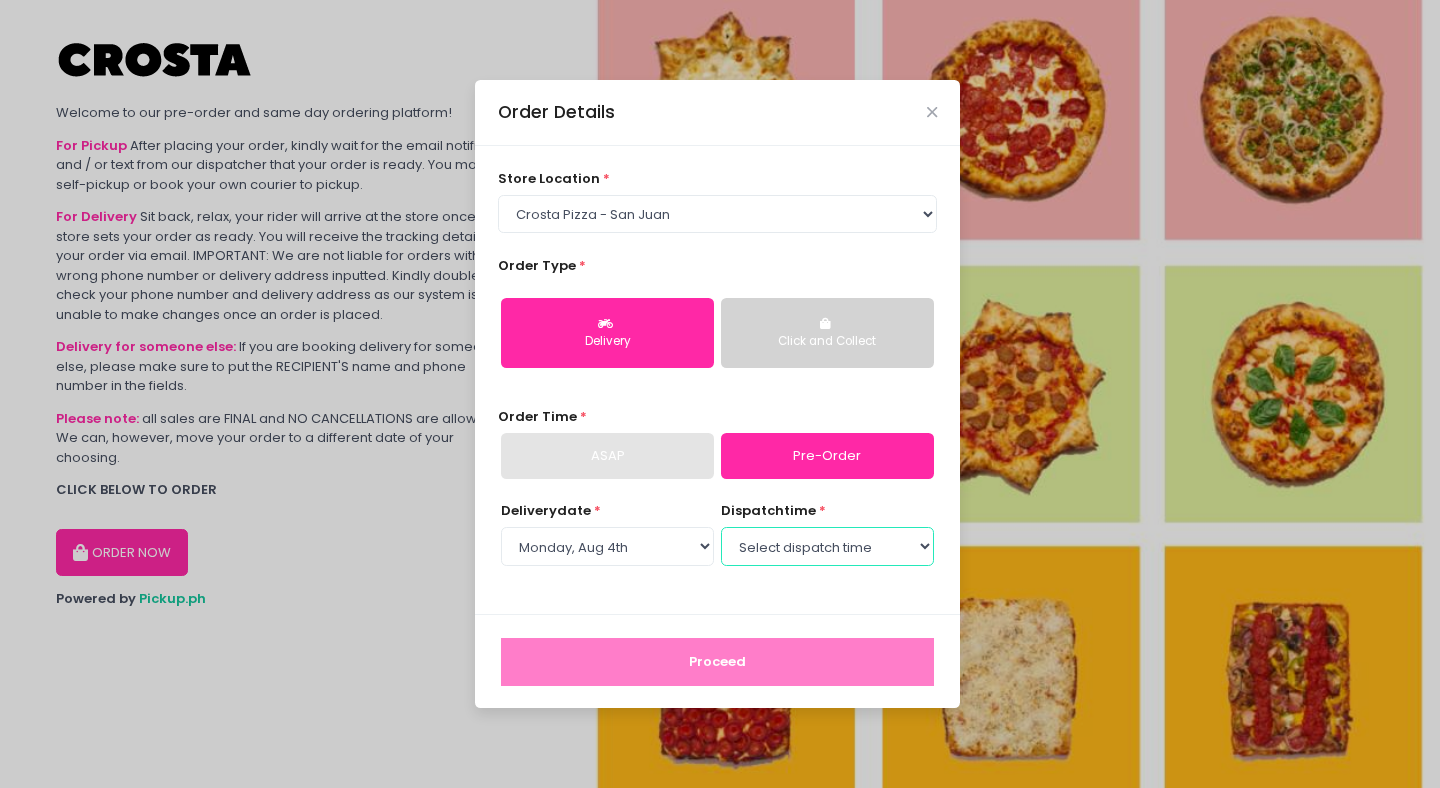 select on "14:00" 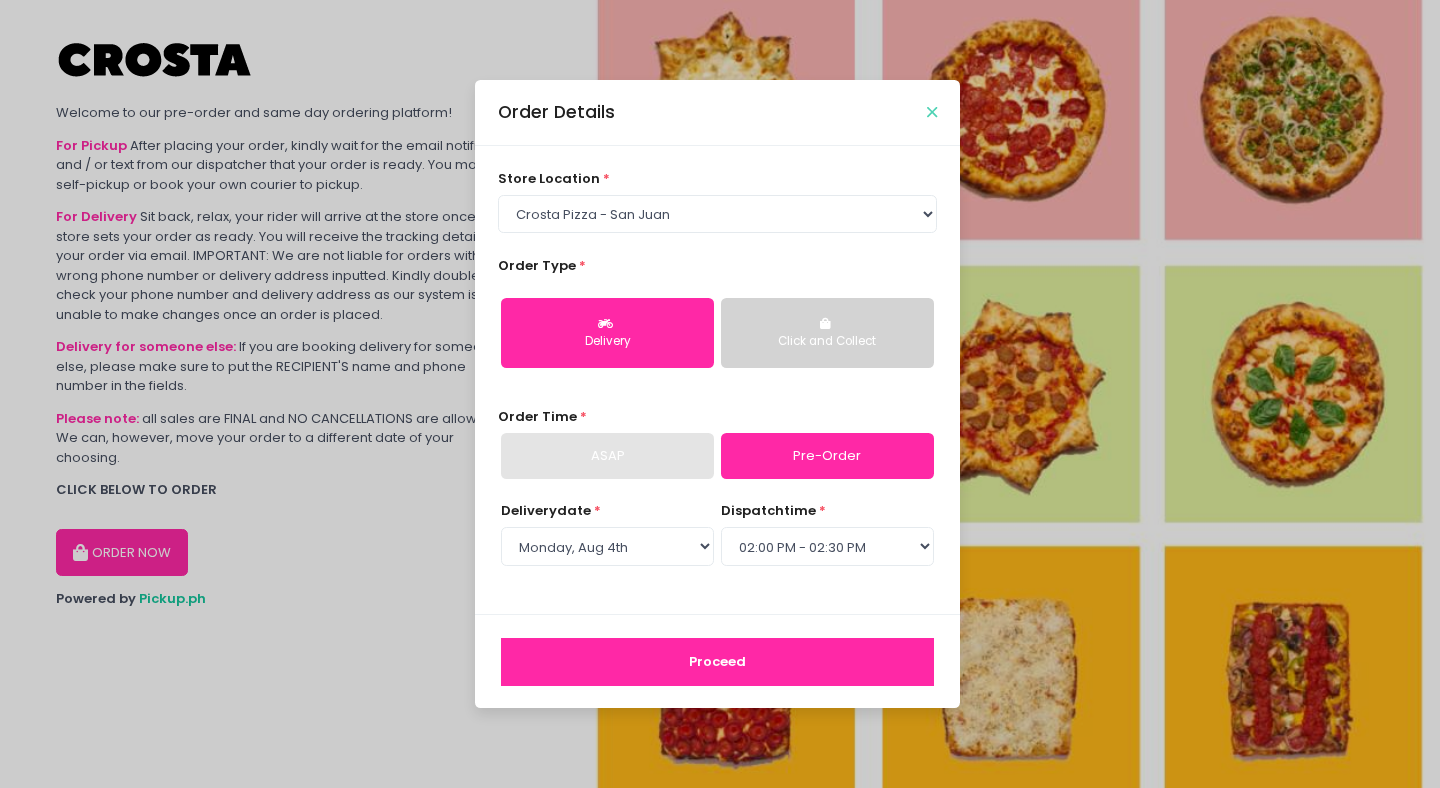 click at bounding box center (932, 112) 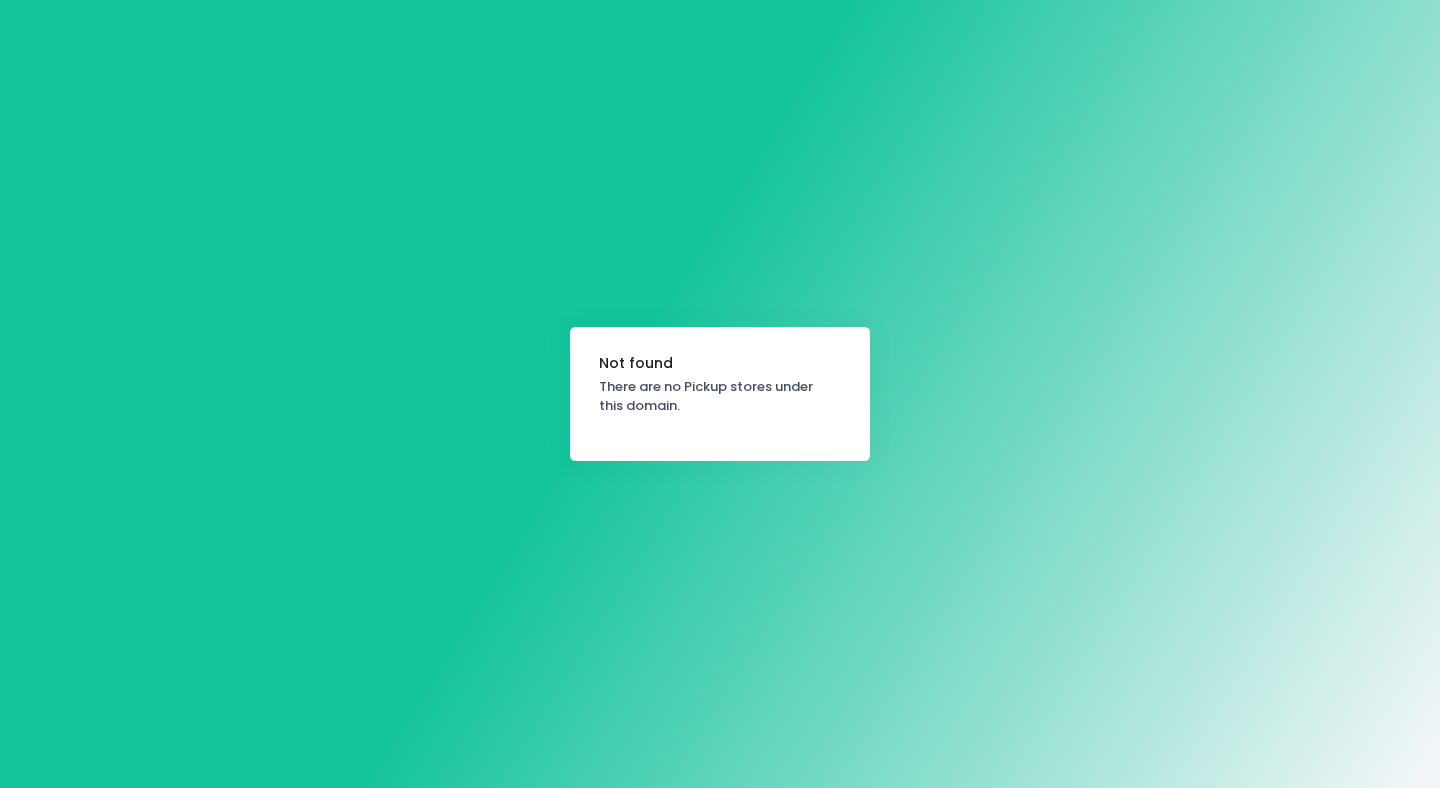 scroll, scrollTop: 0, scrollLeft: 0, axis: both 